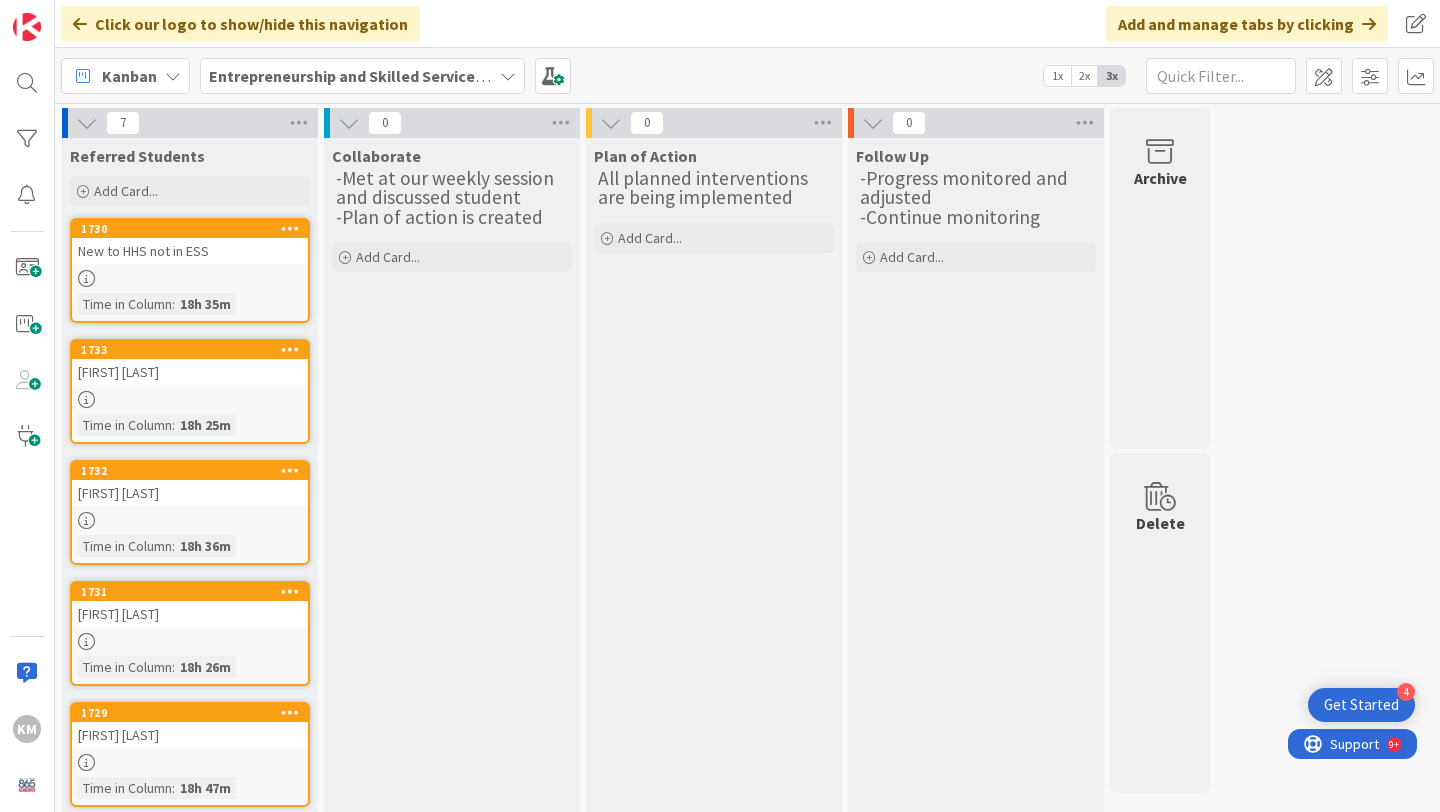scroll, scrollTop: 0, scrollLeft: 0, axis: both 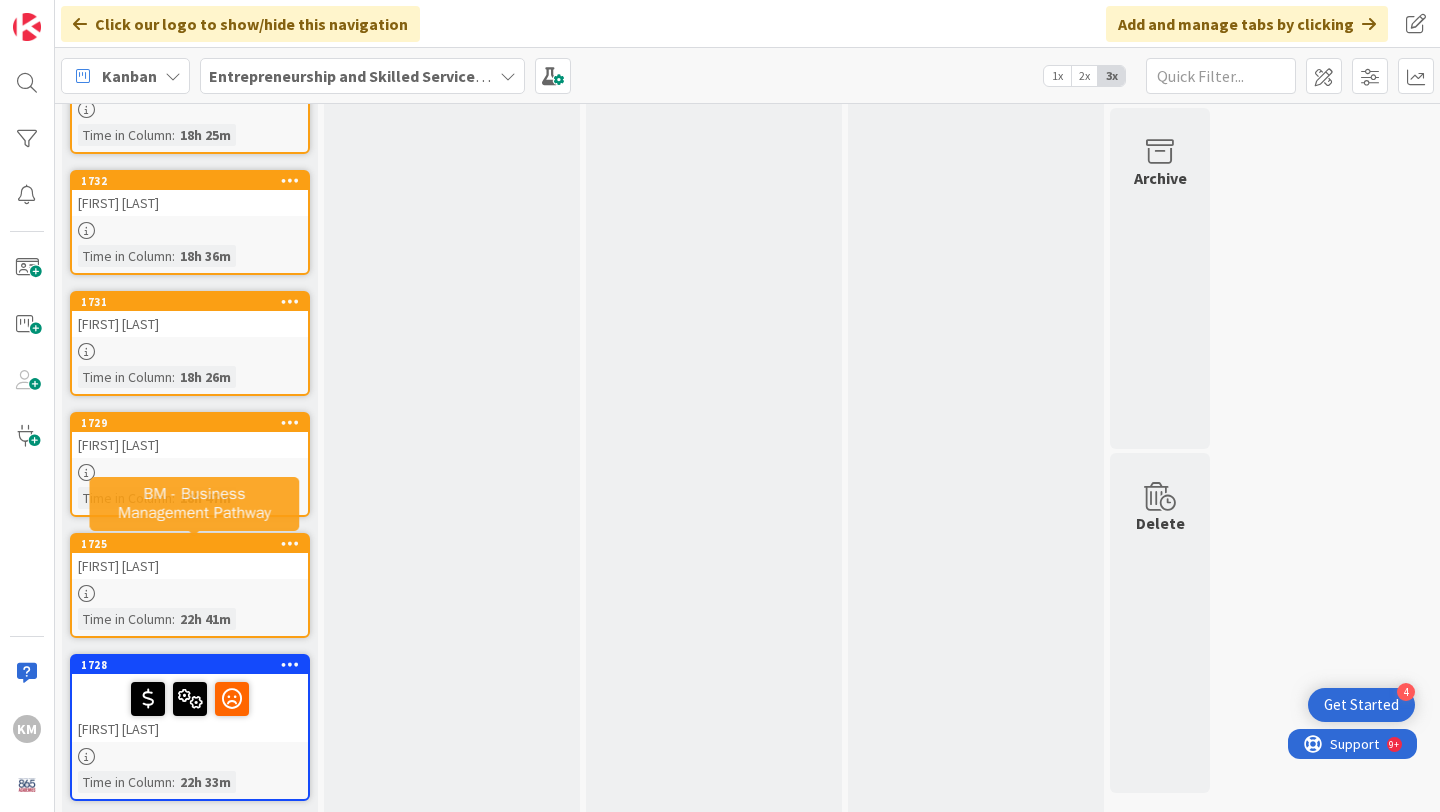 click on "1725" at bounding box center (194, 544) 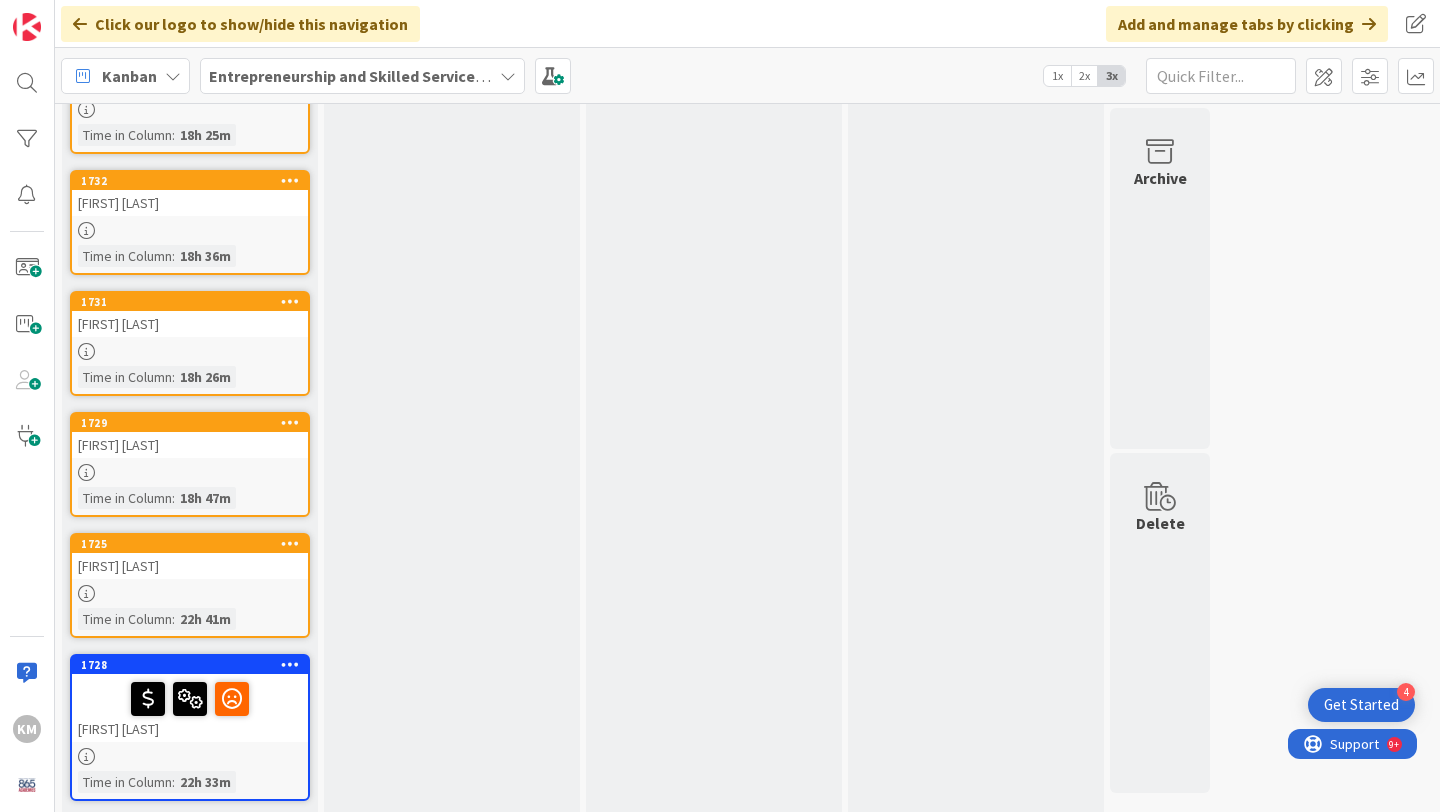 click on "[NUMBER] [STREET] [LAST] Time in Column : [TIME]" at bounding box center [190, 585] 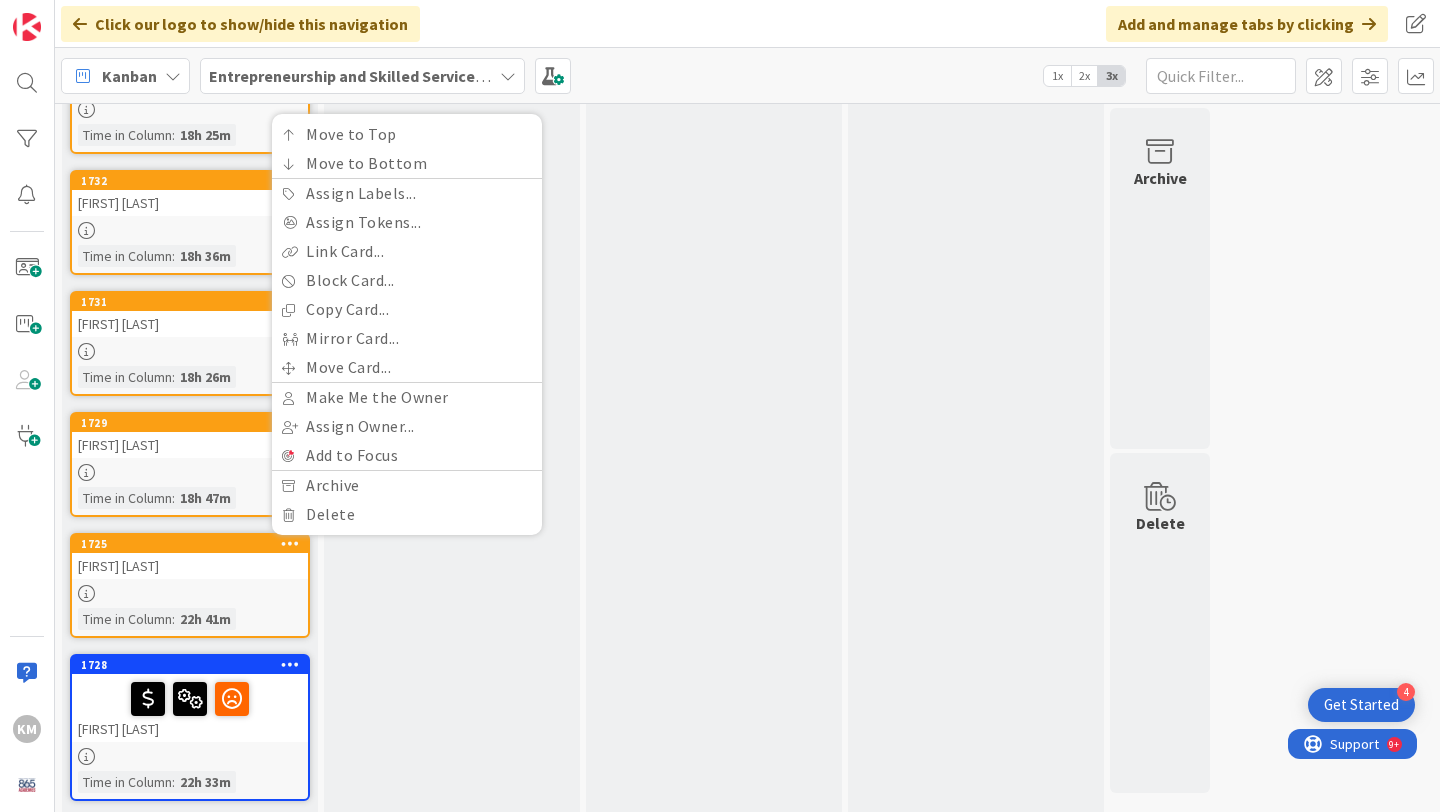 click on "[FIRST] [LAST]" at bounding box center [190, 566] 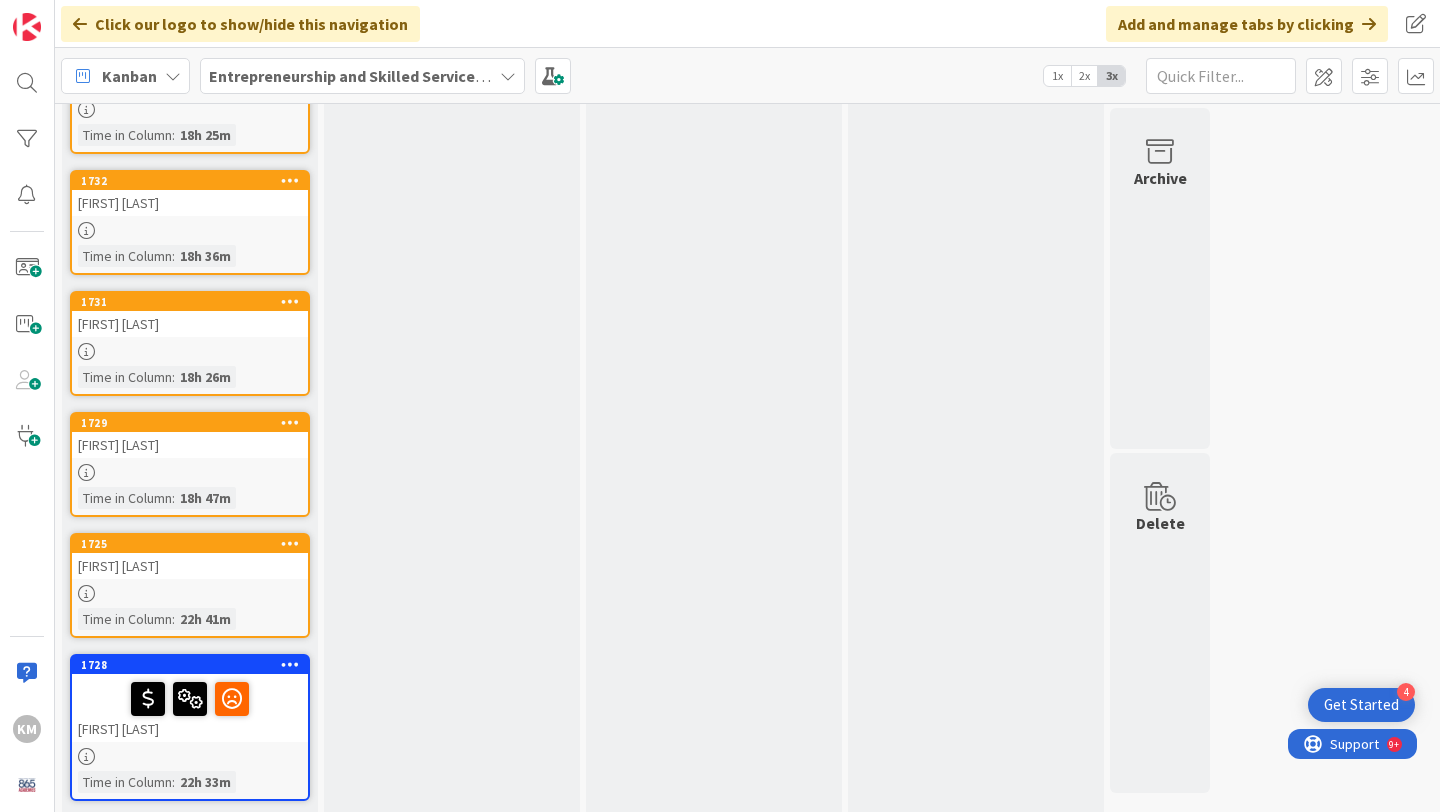 click on "[FIRST] [LAST]" at bounding box center (190, 566) 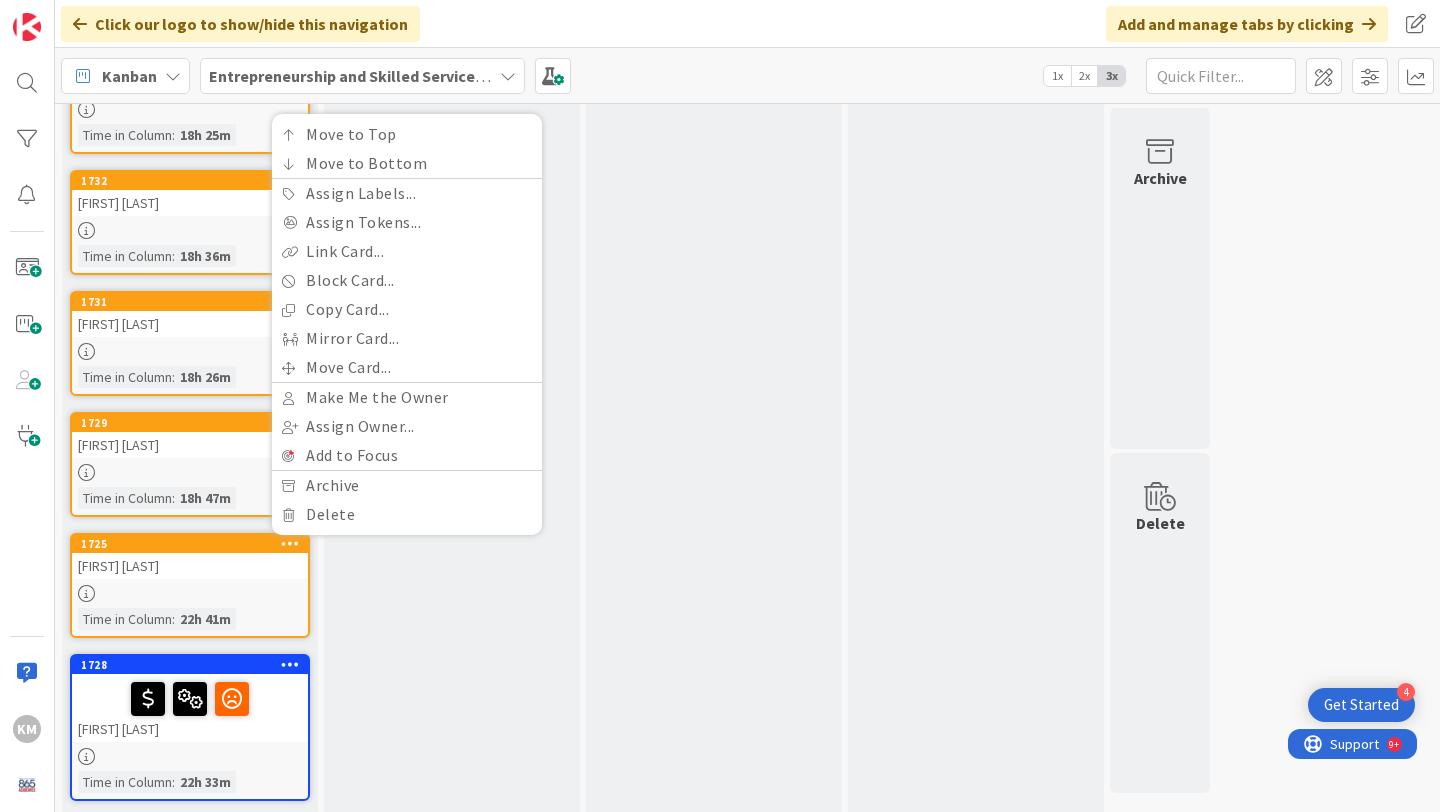 click on "[FIRST] [LAST]" at bounding box center [190, 566] 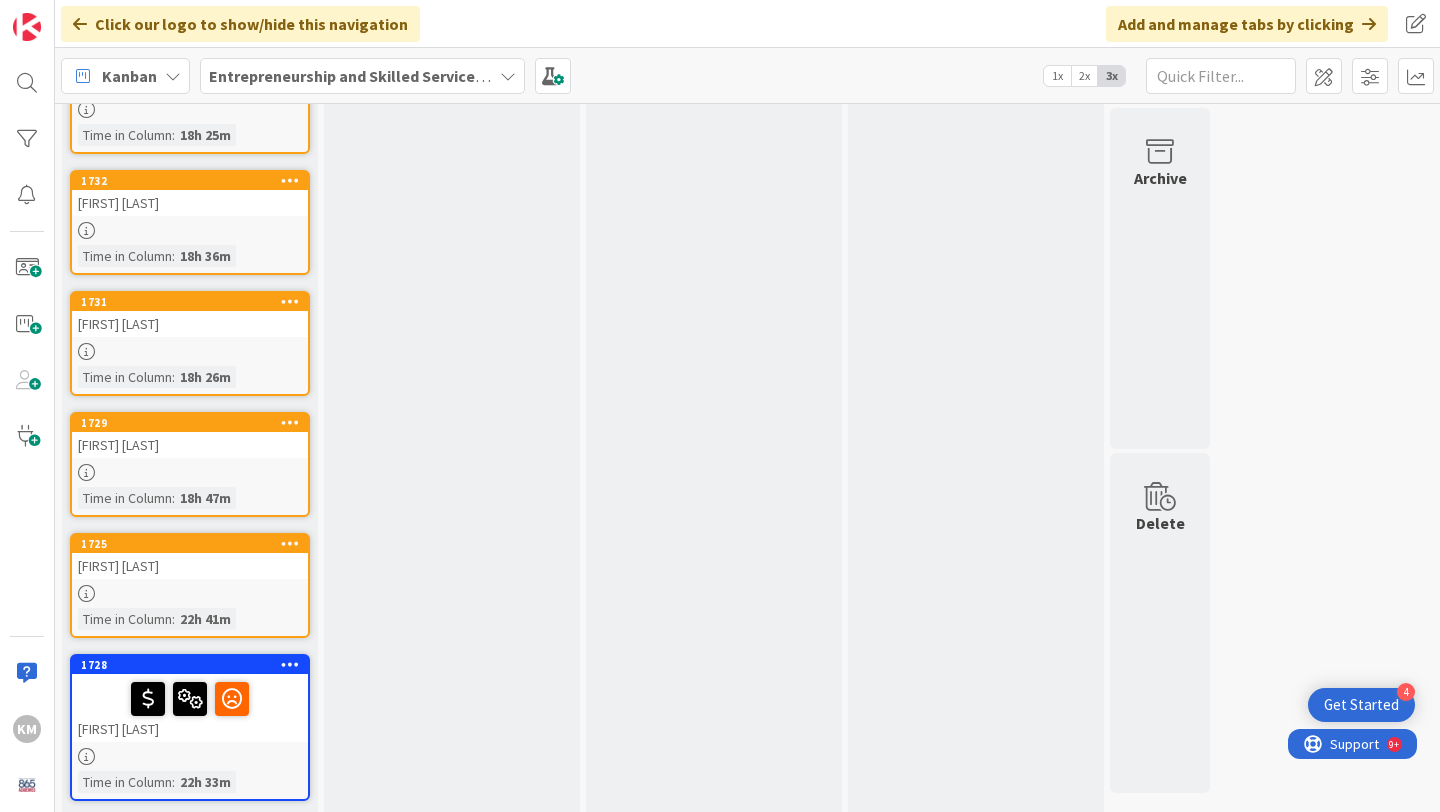 click on "[FIRST] [LAST]" at bounding box center [190, 566] 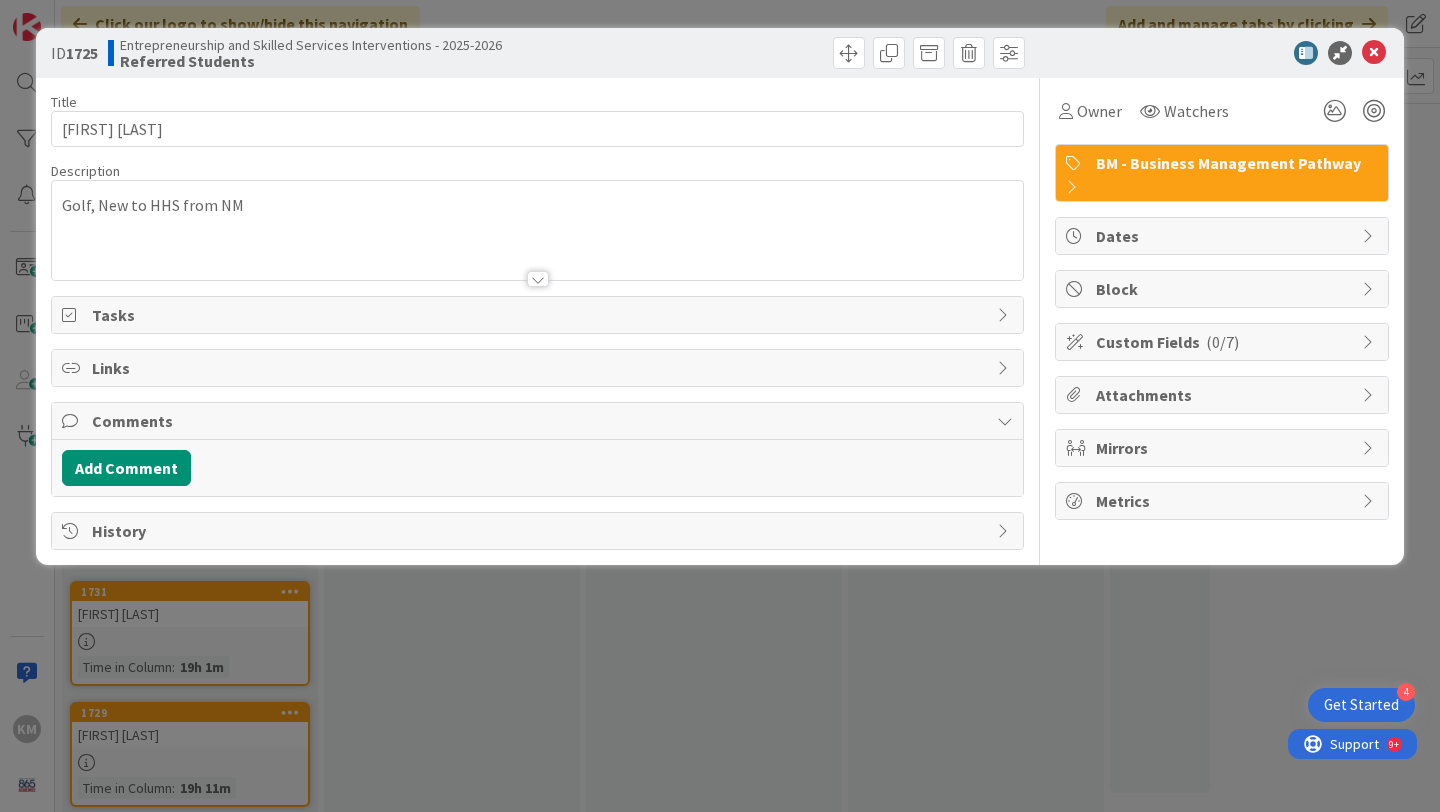 scroll, scrollTop: 0, scrollLeft: 0, axis: both 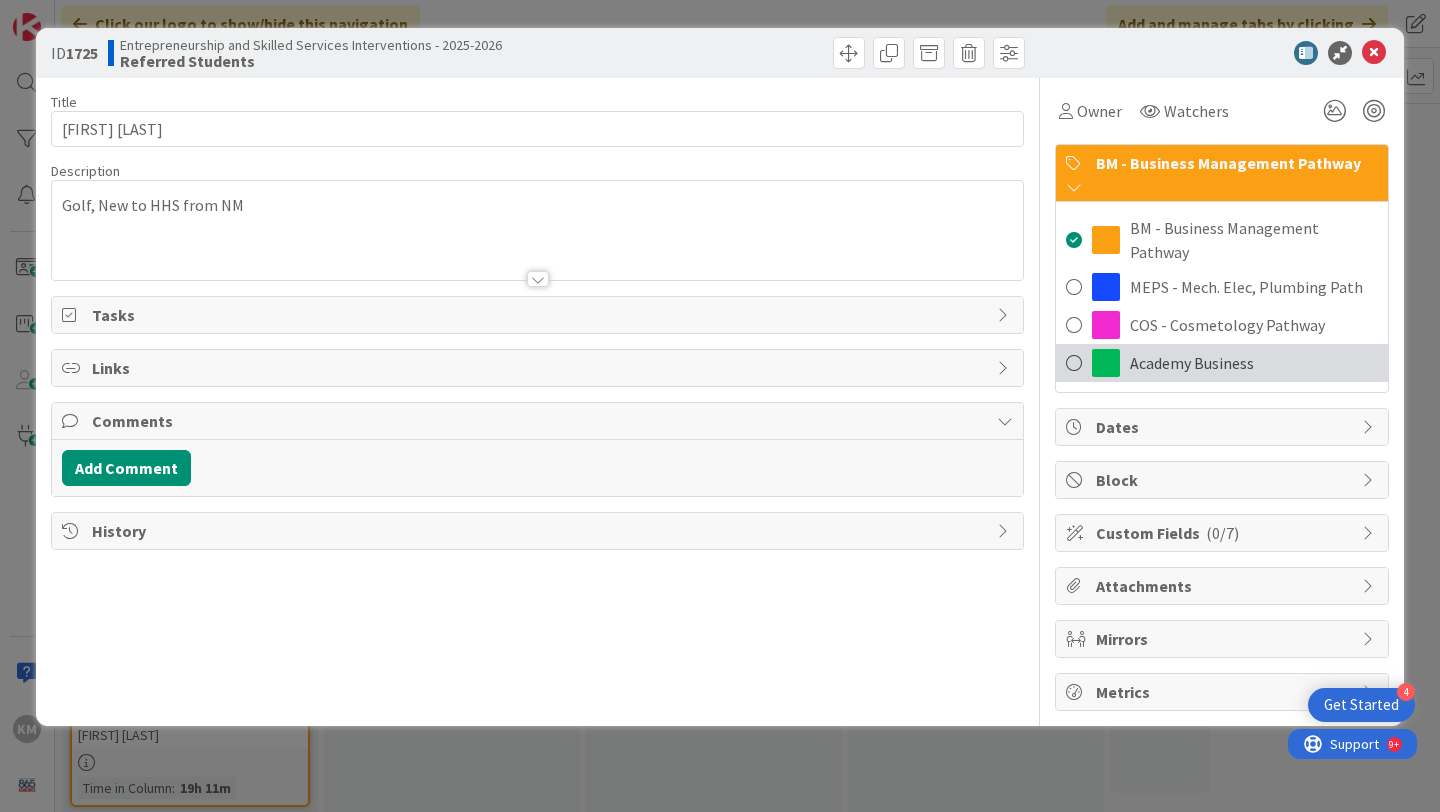 click at bounding box center (1074, 363) 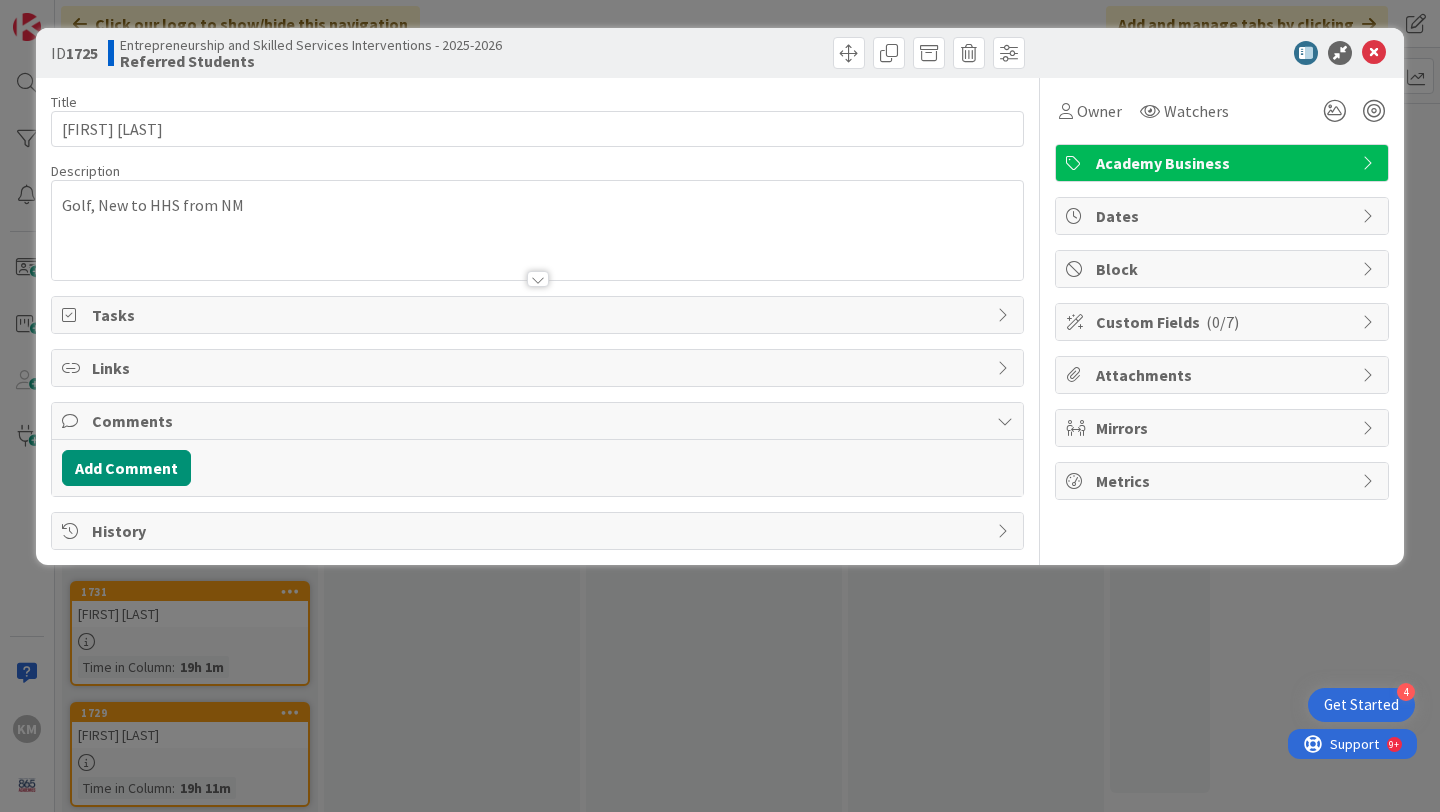click on "Custom Fields ( 0/7 )" at bounding box center (1224, 322) 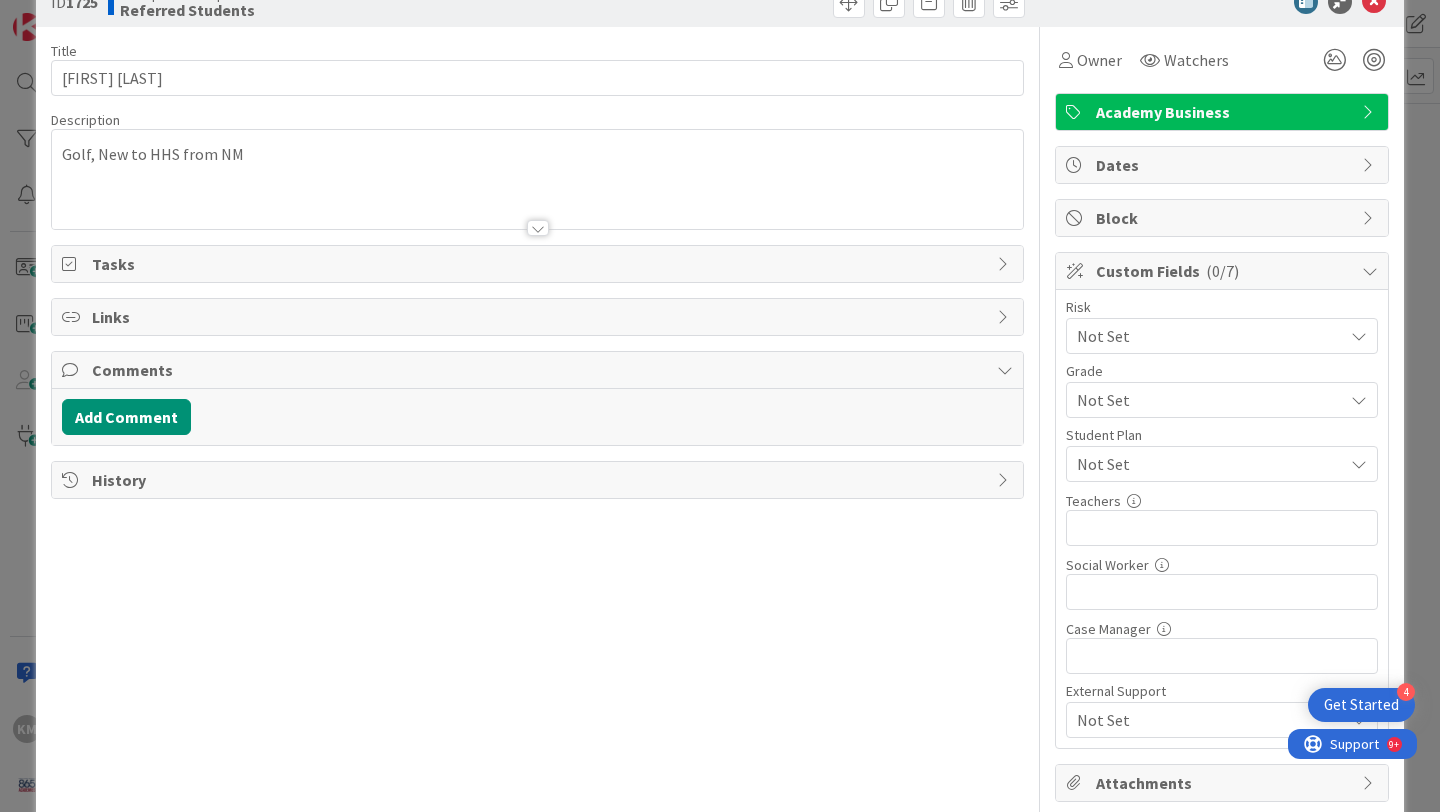 scroll, scrollTop: 63, scrollLeft: 0, axis: vertical 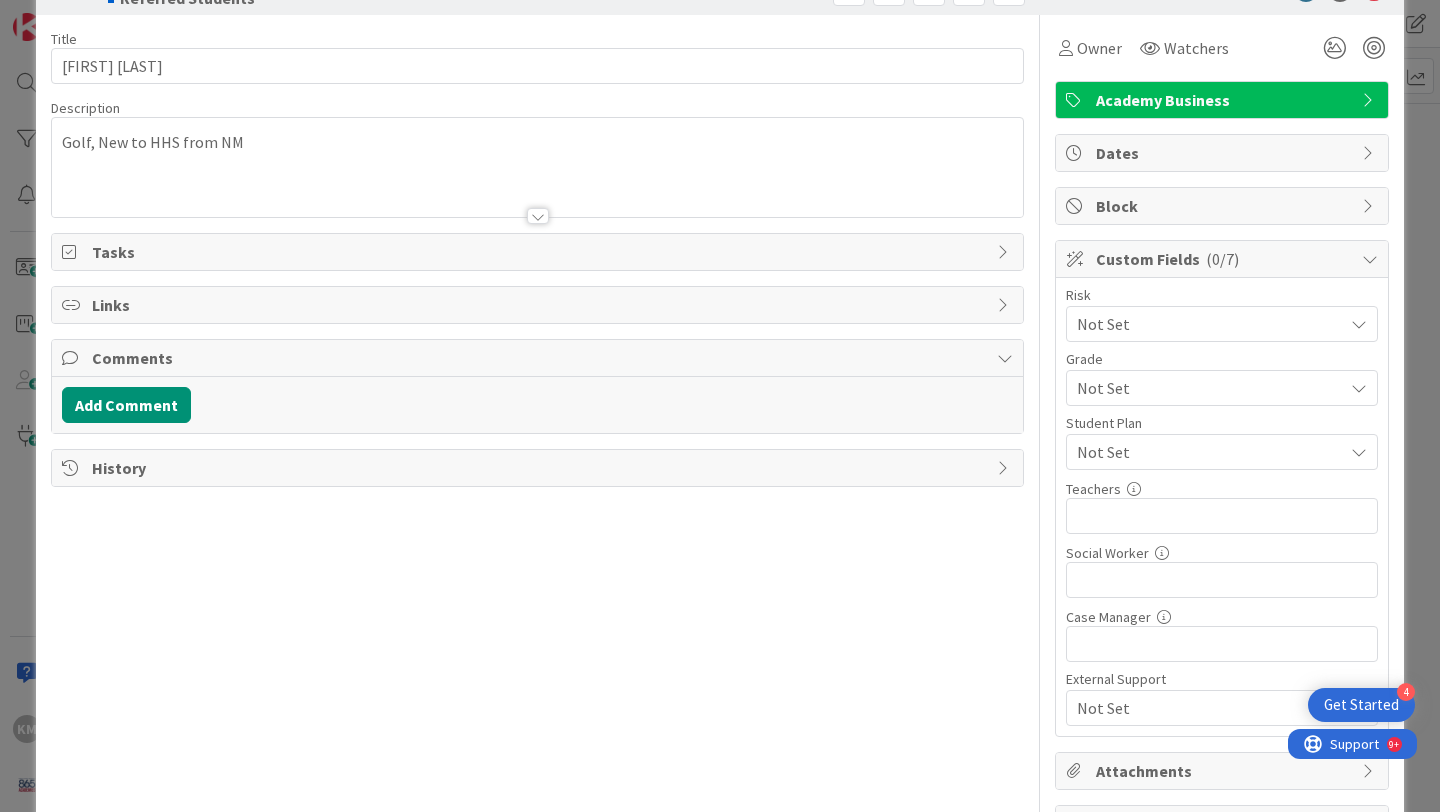 click on "Not Set" at bounding box center (1205, 324) 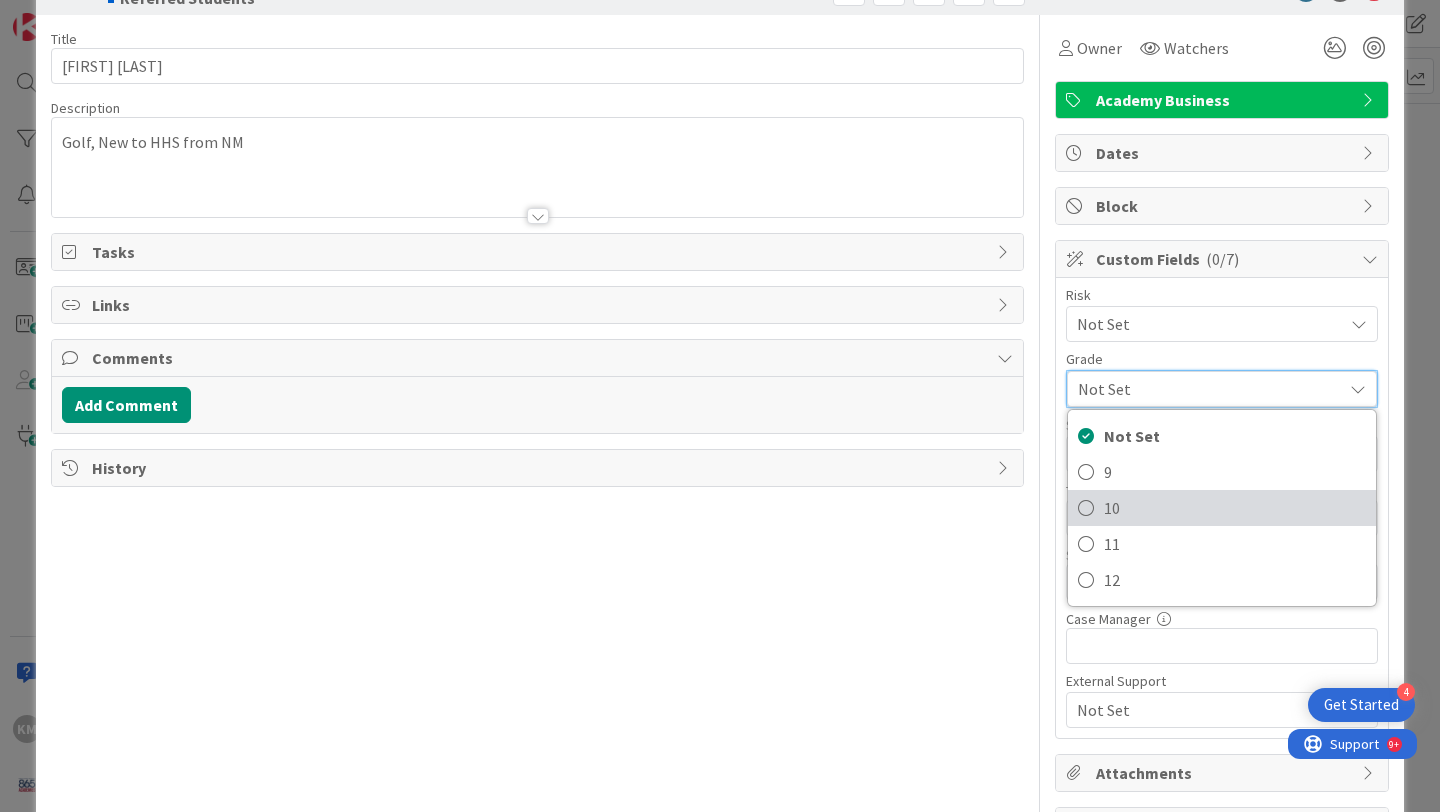 click on "10" at bounding box center [1235, 508] 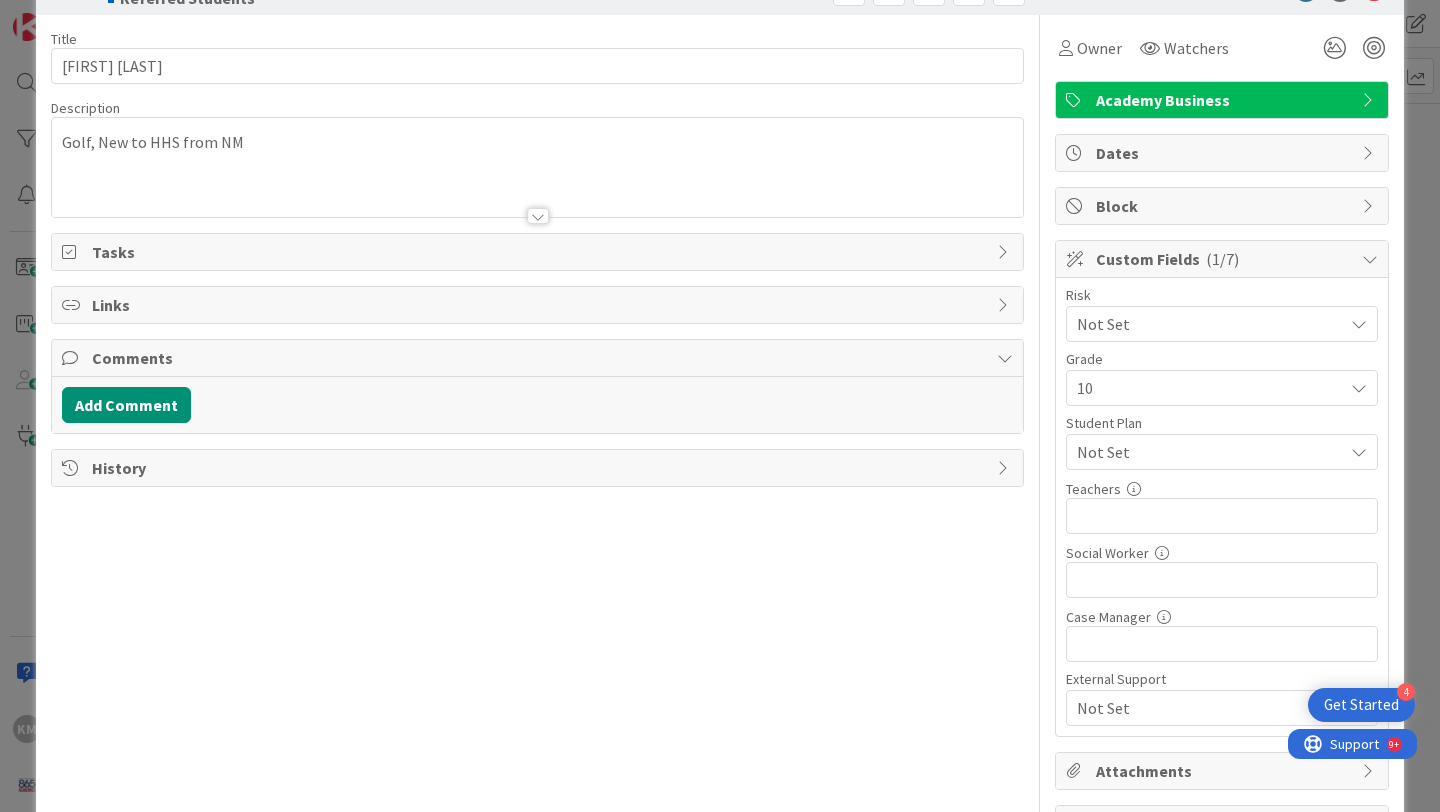click on "Not Set" at bounding box center (1210, 452) 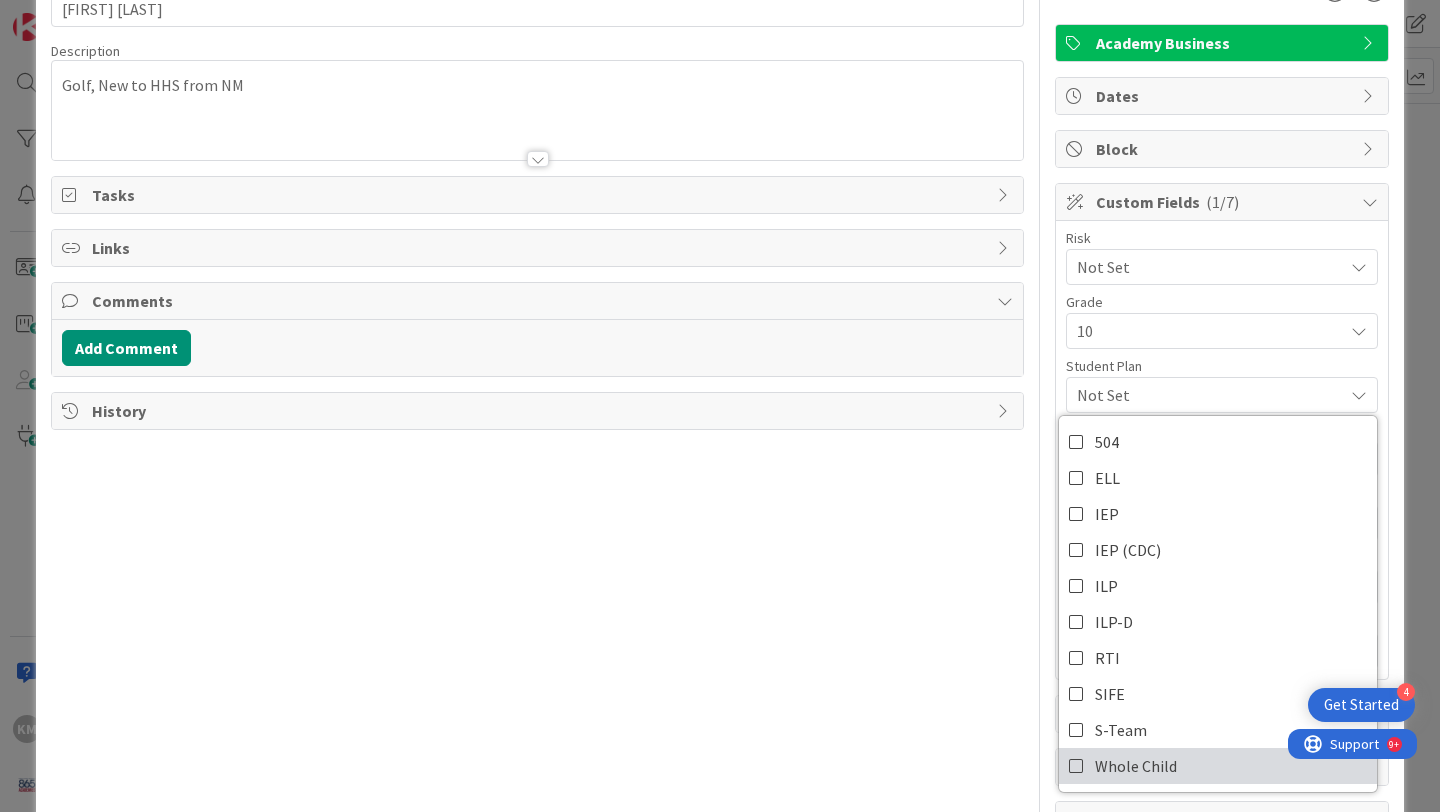 scroll, scrollTop: 123, scrollLeft: 0, axis: vertical 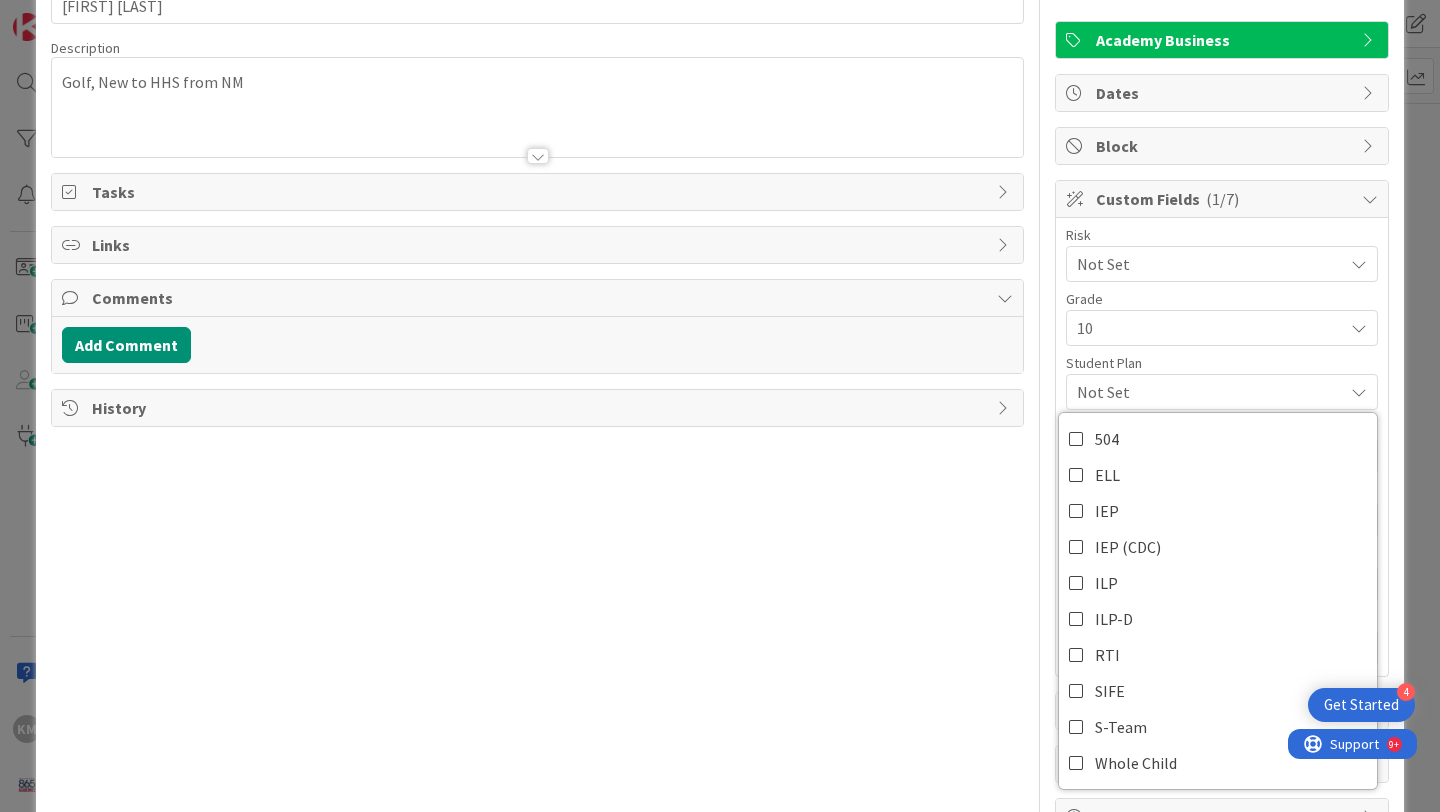 click on "Title 12 / 128 Brooks Maloy Description Golf, New to HHS from NM Owner Watchers Academy Business Tasks Links Comments Add Comment History" at bounding box center [537, 395] 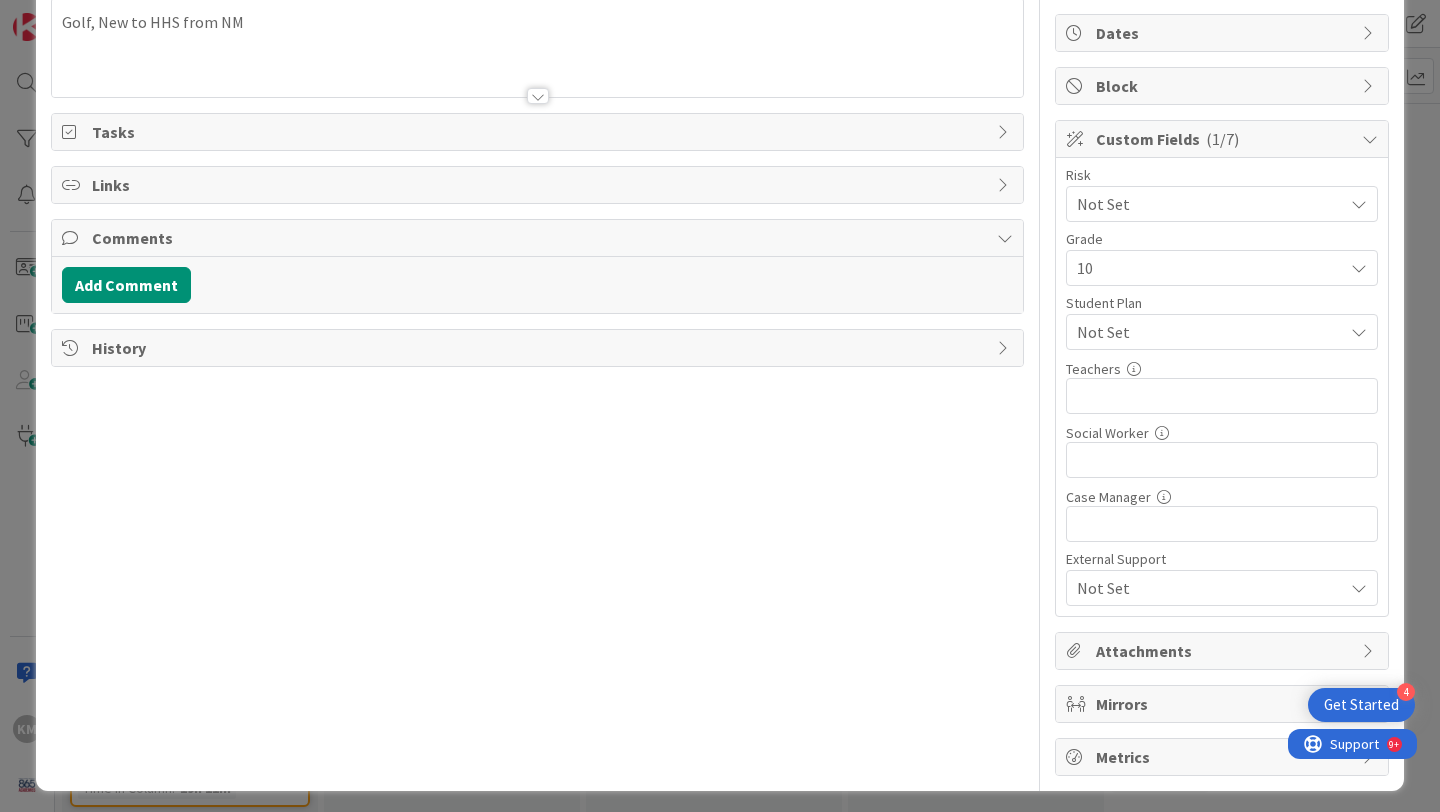 scroll, scrollTop: 190, scrollLeft: 0, axis: vertical 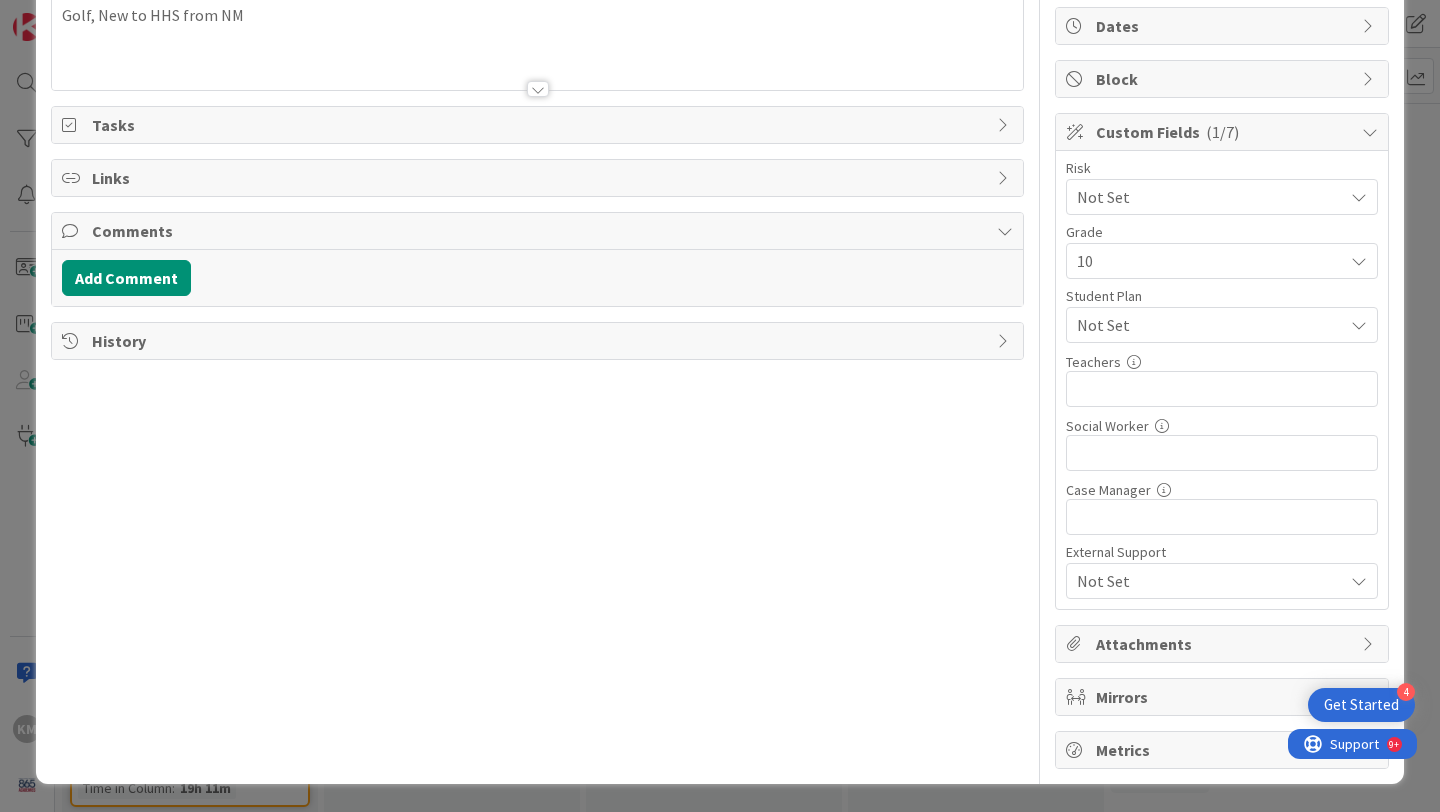 click on "Not Set" at bounding box center [1210, 581] 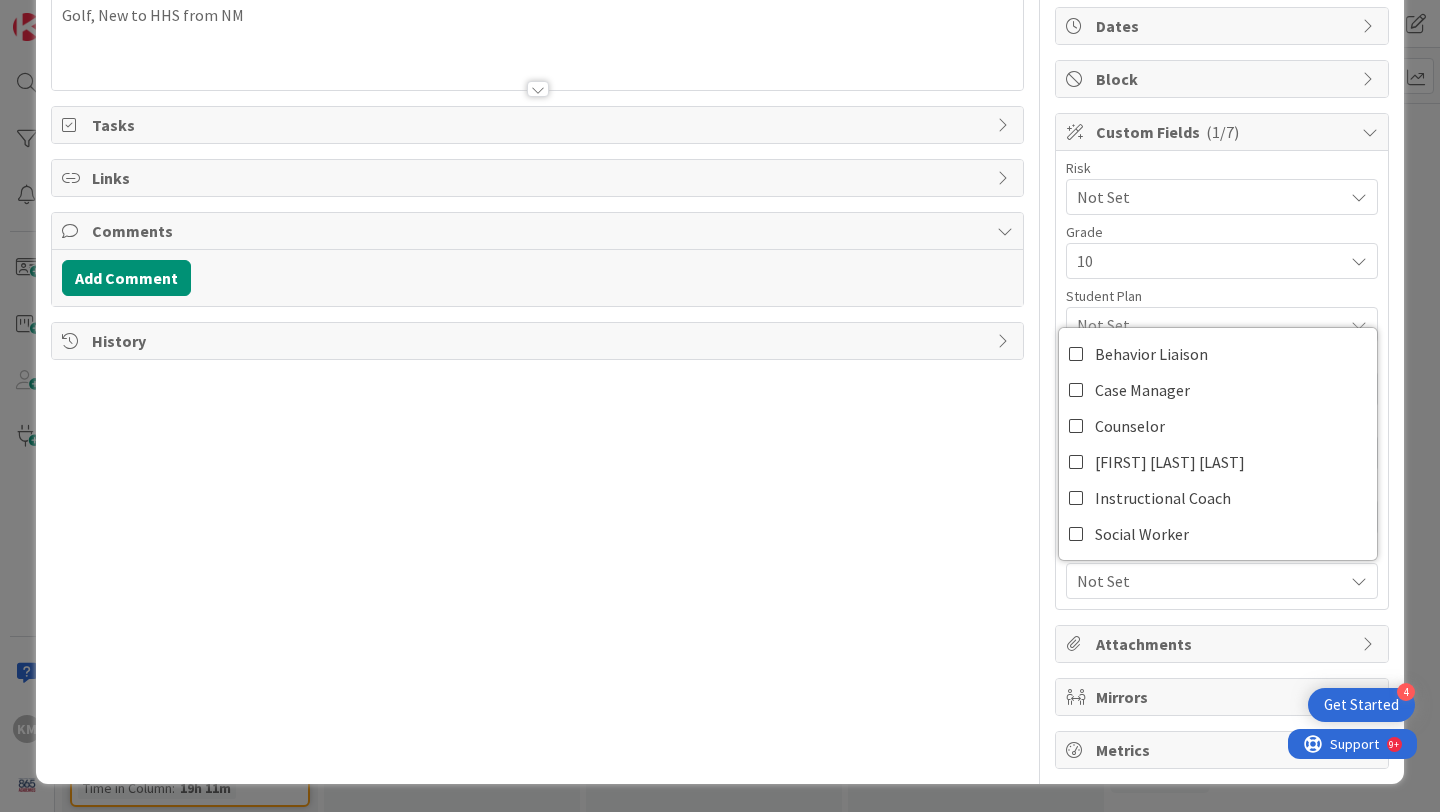 click on "Title 12 / 128 Brooks Maloy Description Golf, New to HHS from NM Owner Watchers Academy Business Tasks Links Comments Add Comment History" at bounding box center (537, 328) 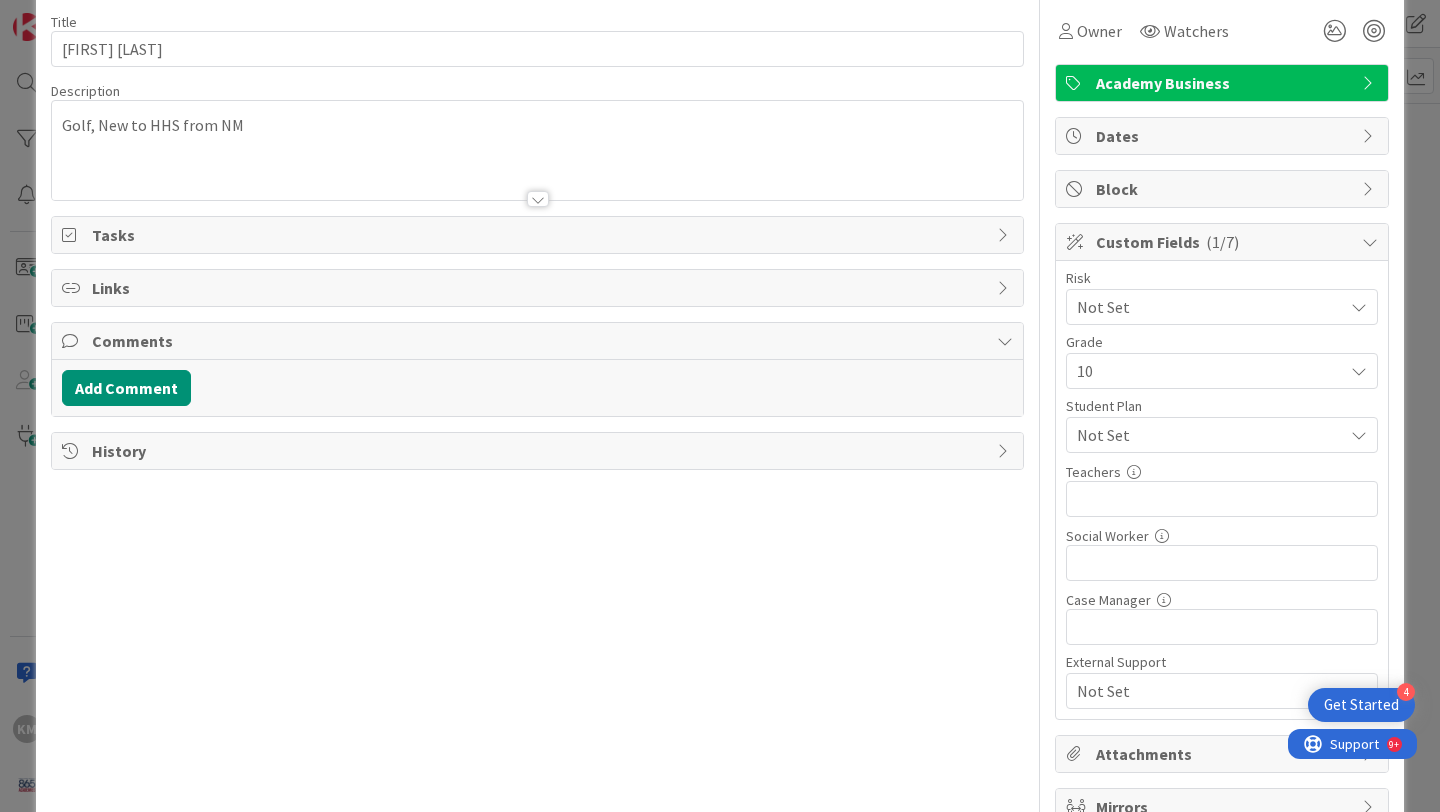 scroll, scrollTop: 67, scrollLeft: 0, axis: vertical 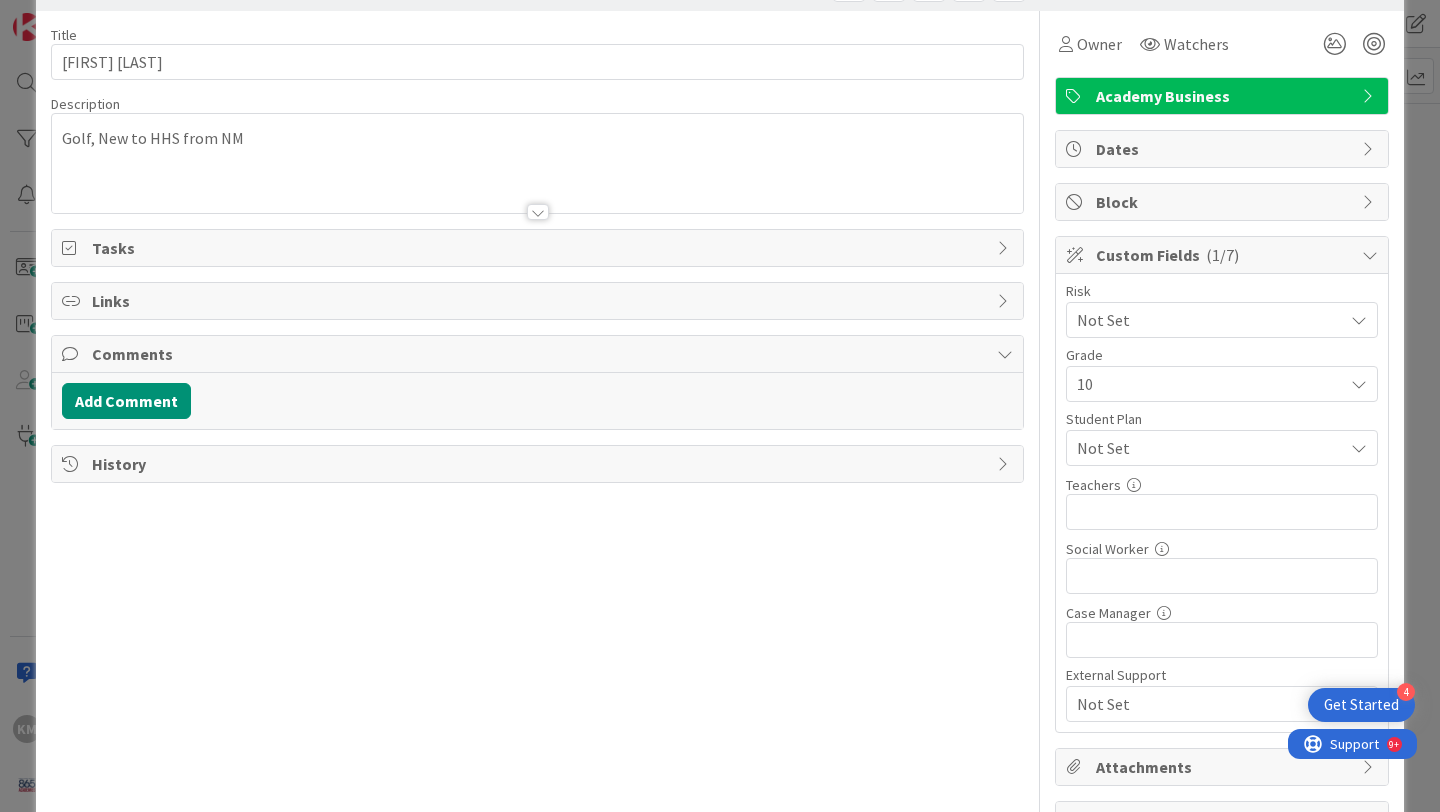 click at bounding box center (1370, 255) 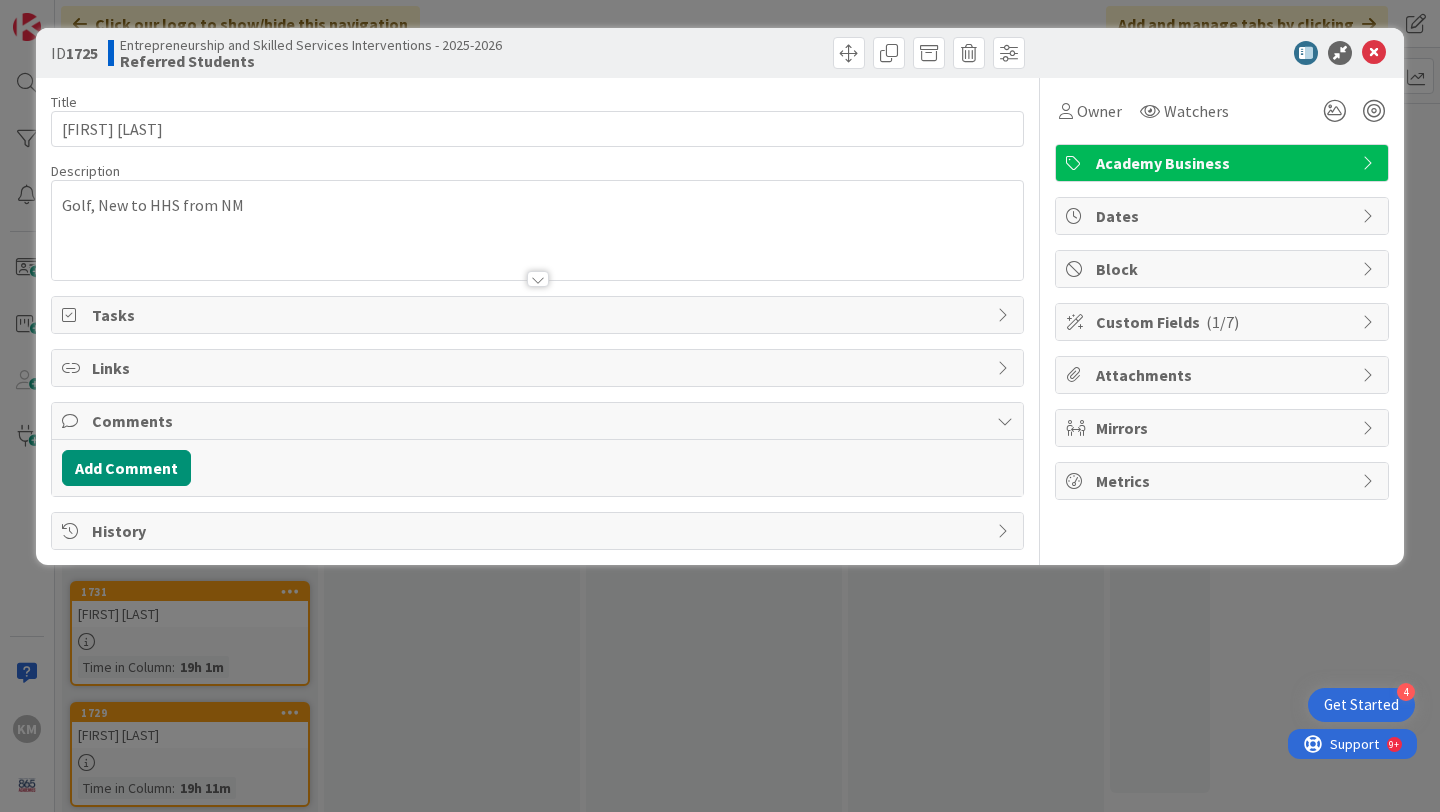 scroll, scrollTop: 0, scrollLeft: 0, axis: both 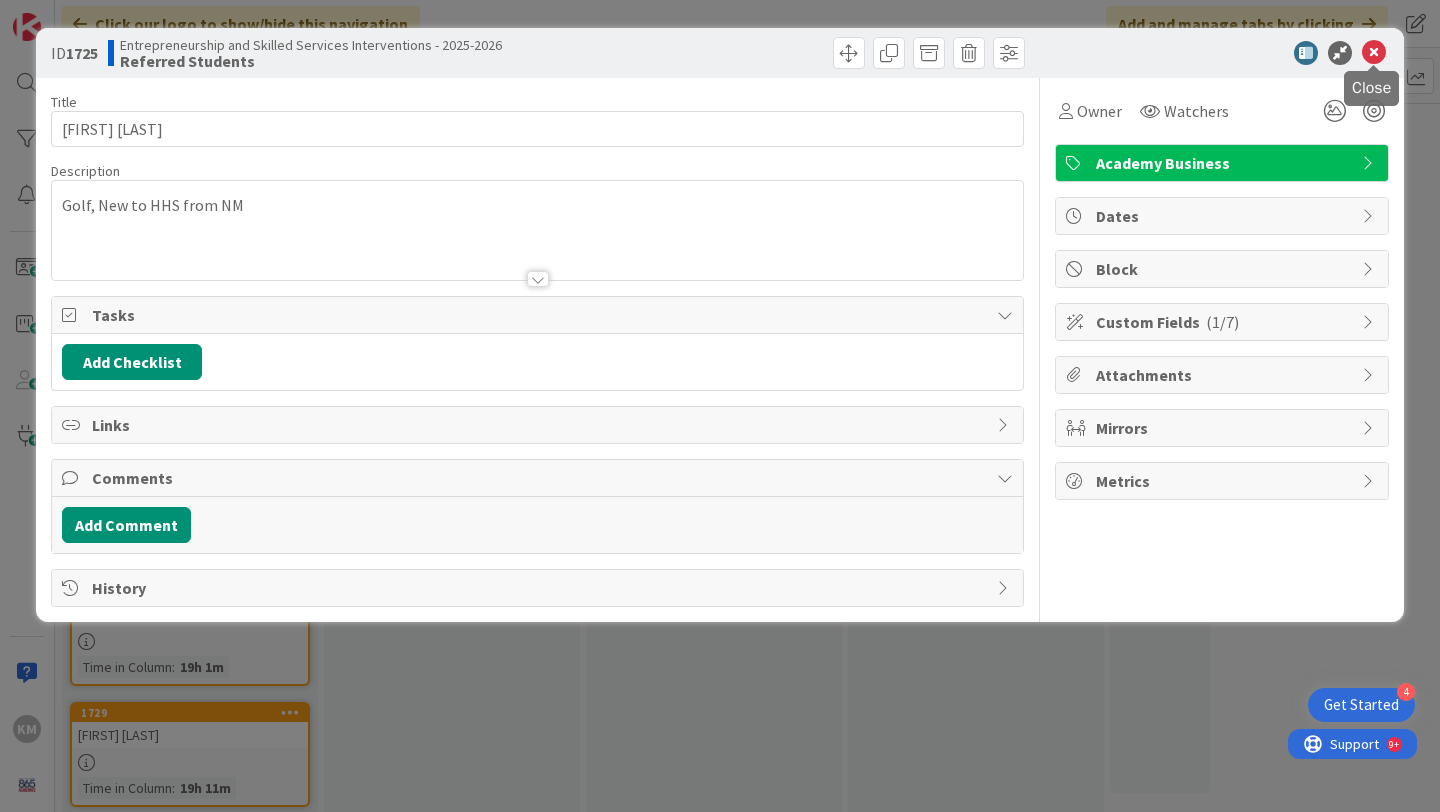 click at bounding box center (1374, 53) 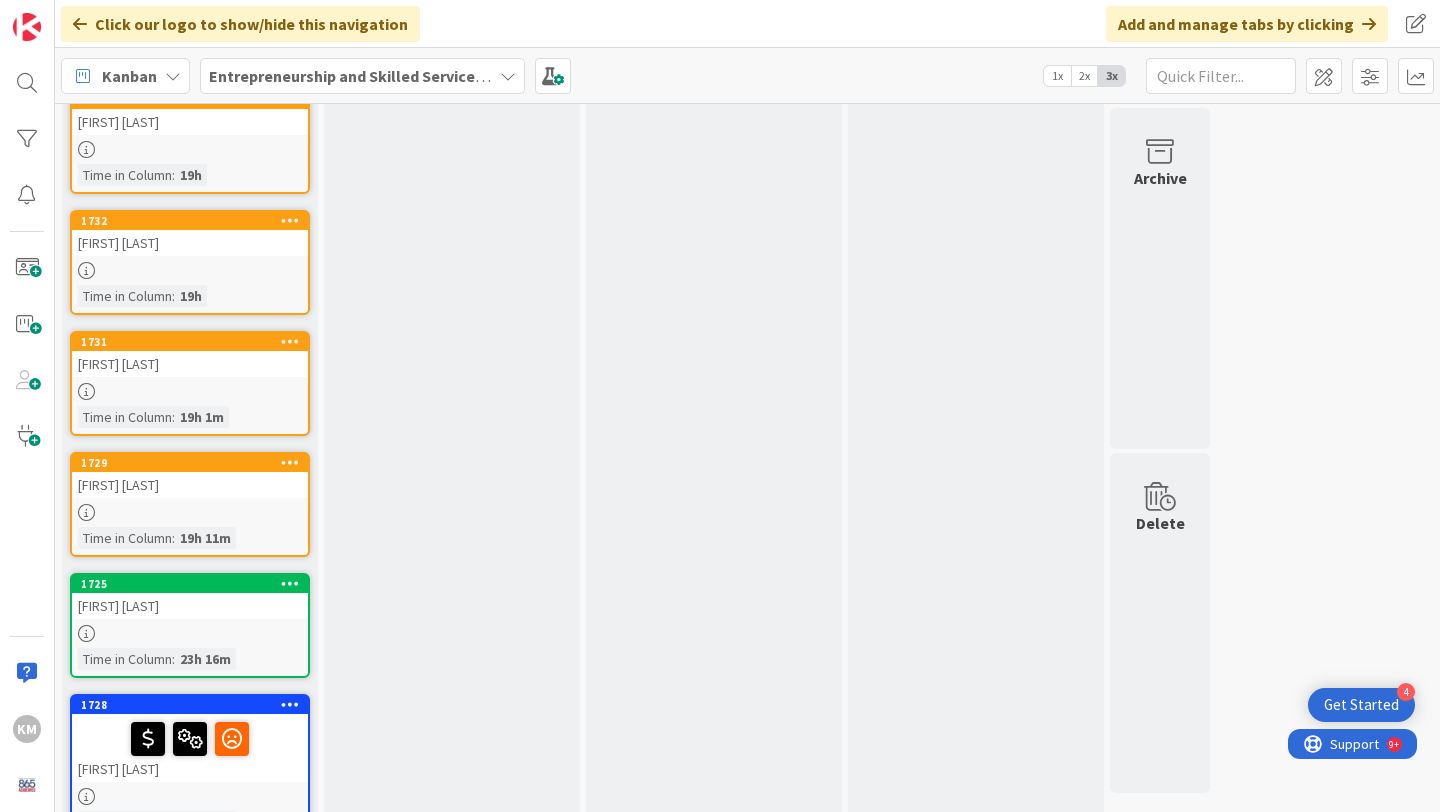 scroll, scrollTop: 305, scrollLeft: 0, axis: vertical 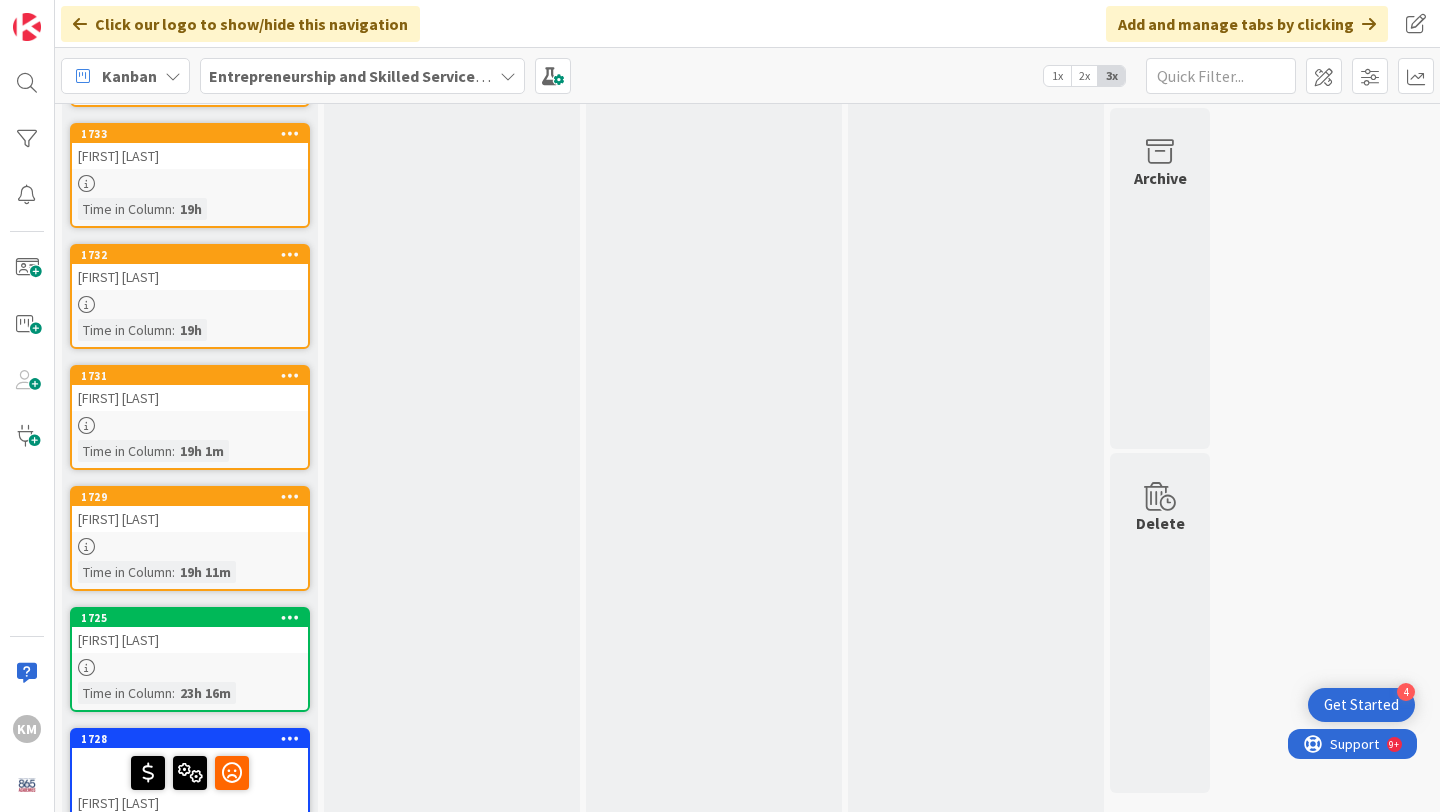 click at bounding box center [290, 496] 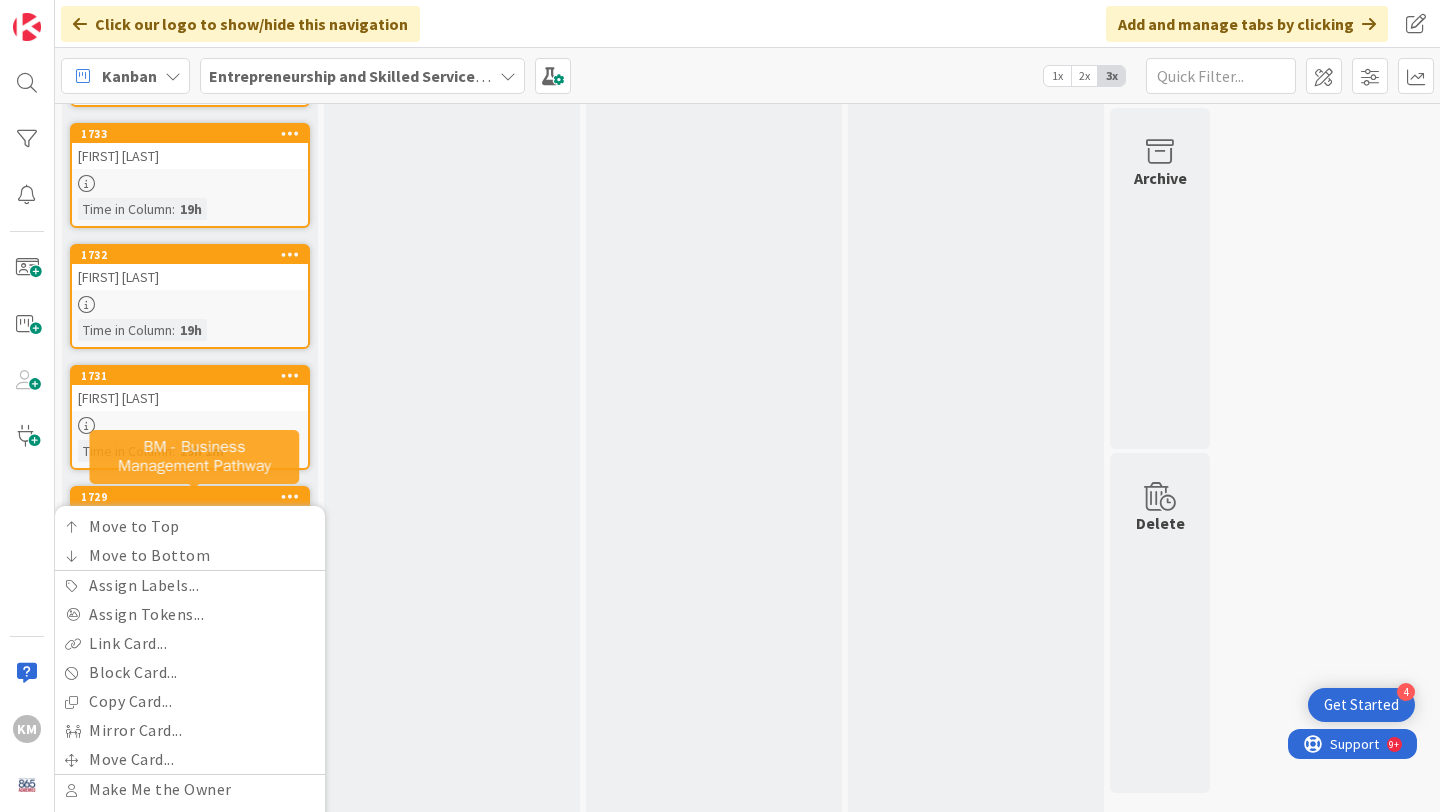 click on "1729" at bounding box center (194, 497) 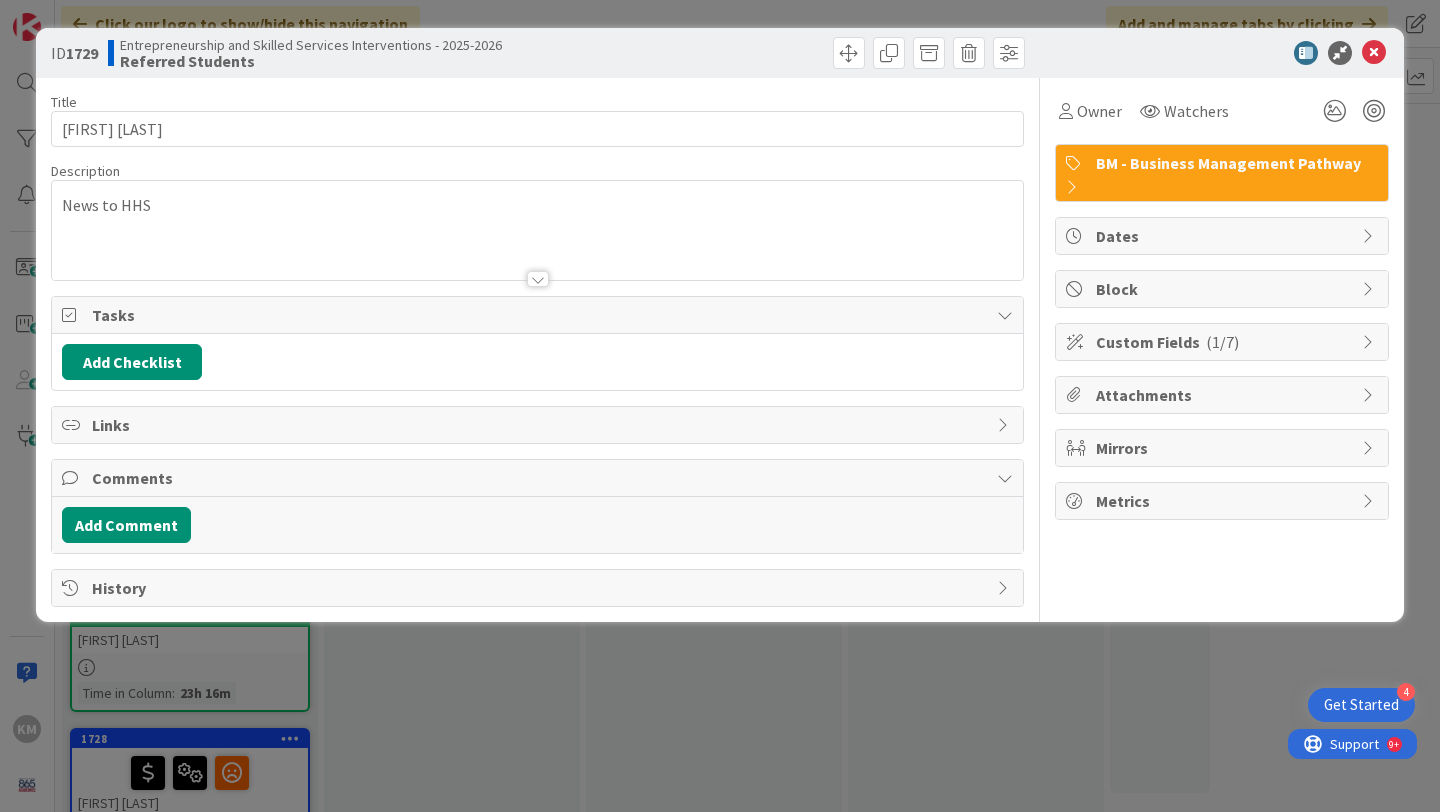scroll, scrollTop: 0, scrollLeft: 0, axis: both 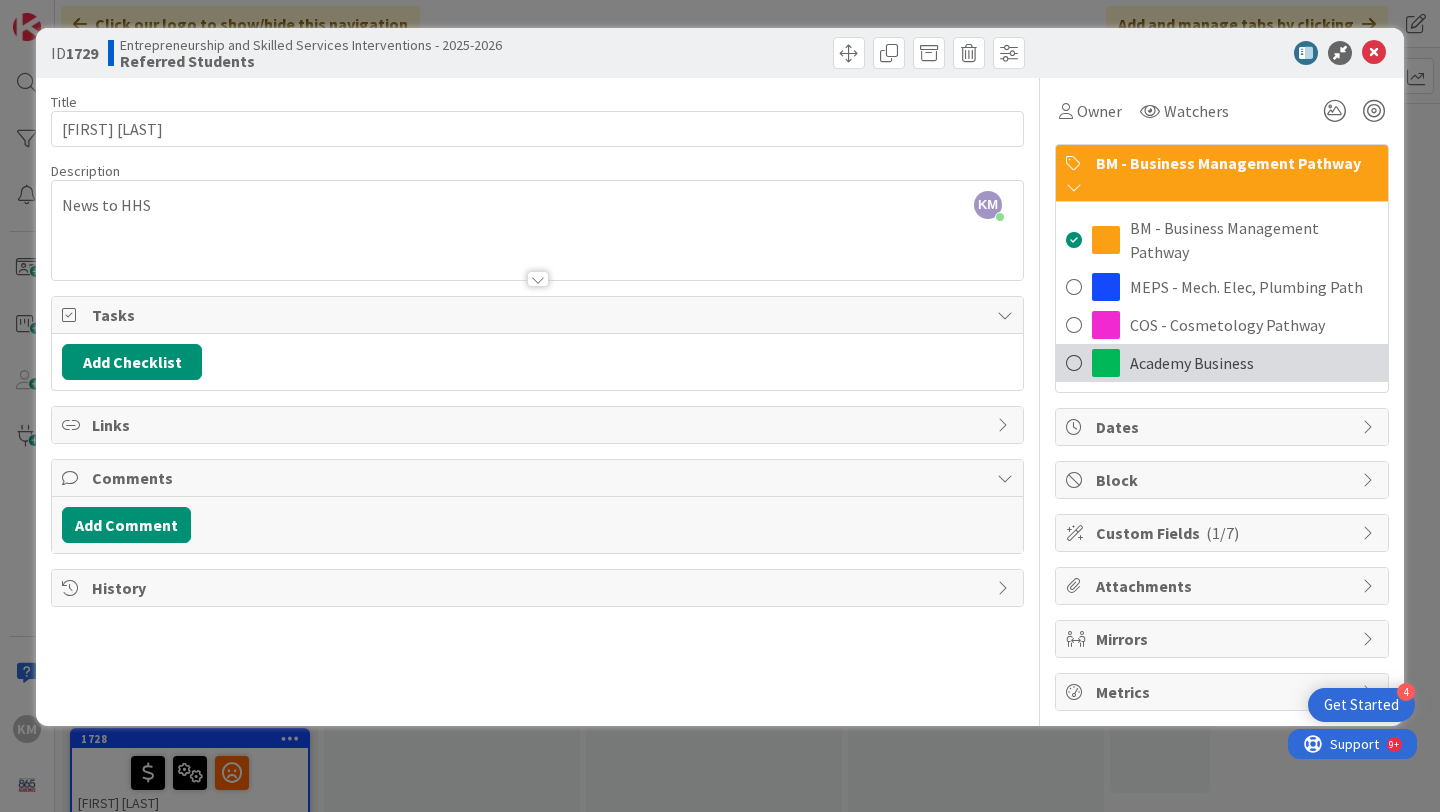 click on "Academy Business" at bounding box center [1192, 363] 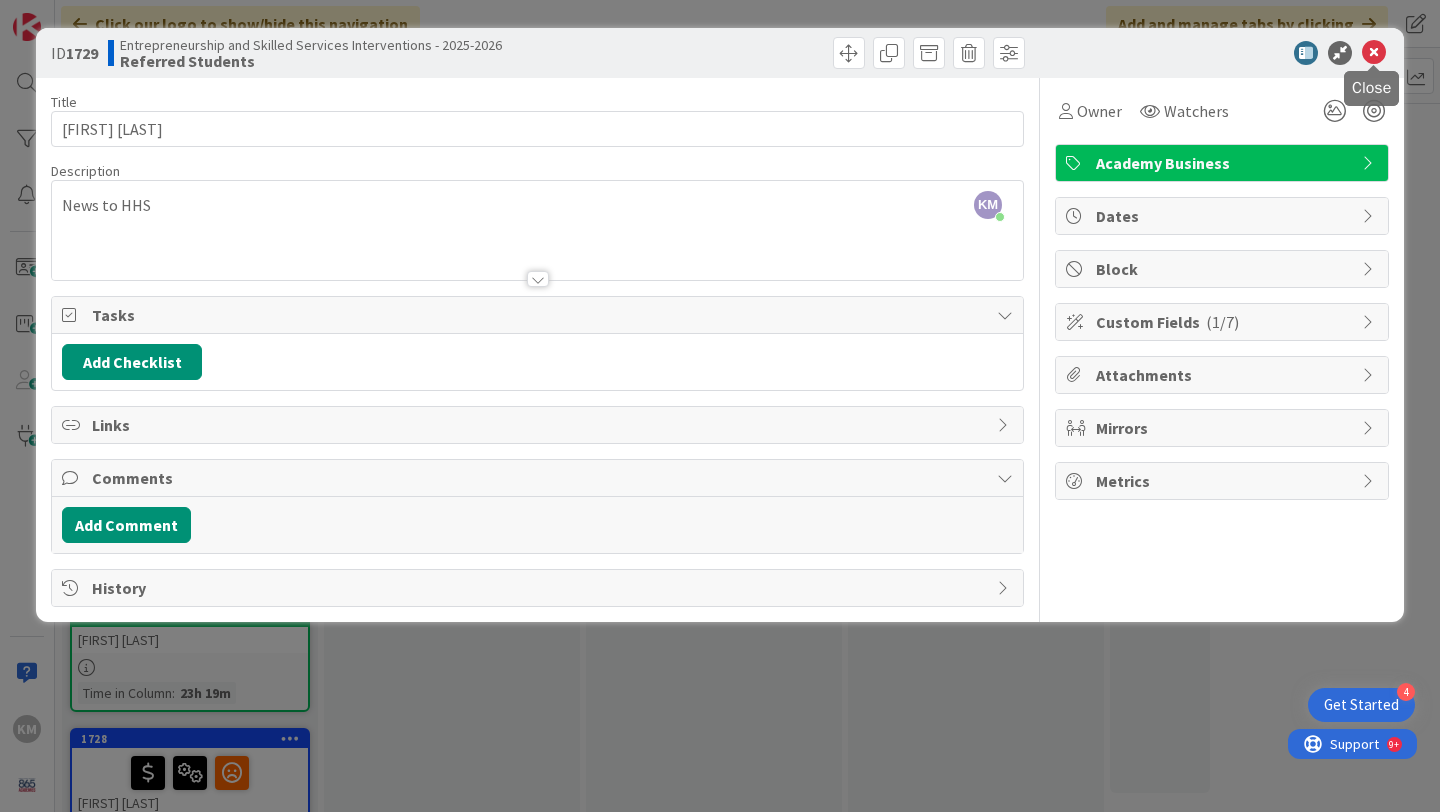 click at bounding box center (1374, 53) 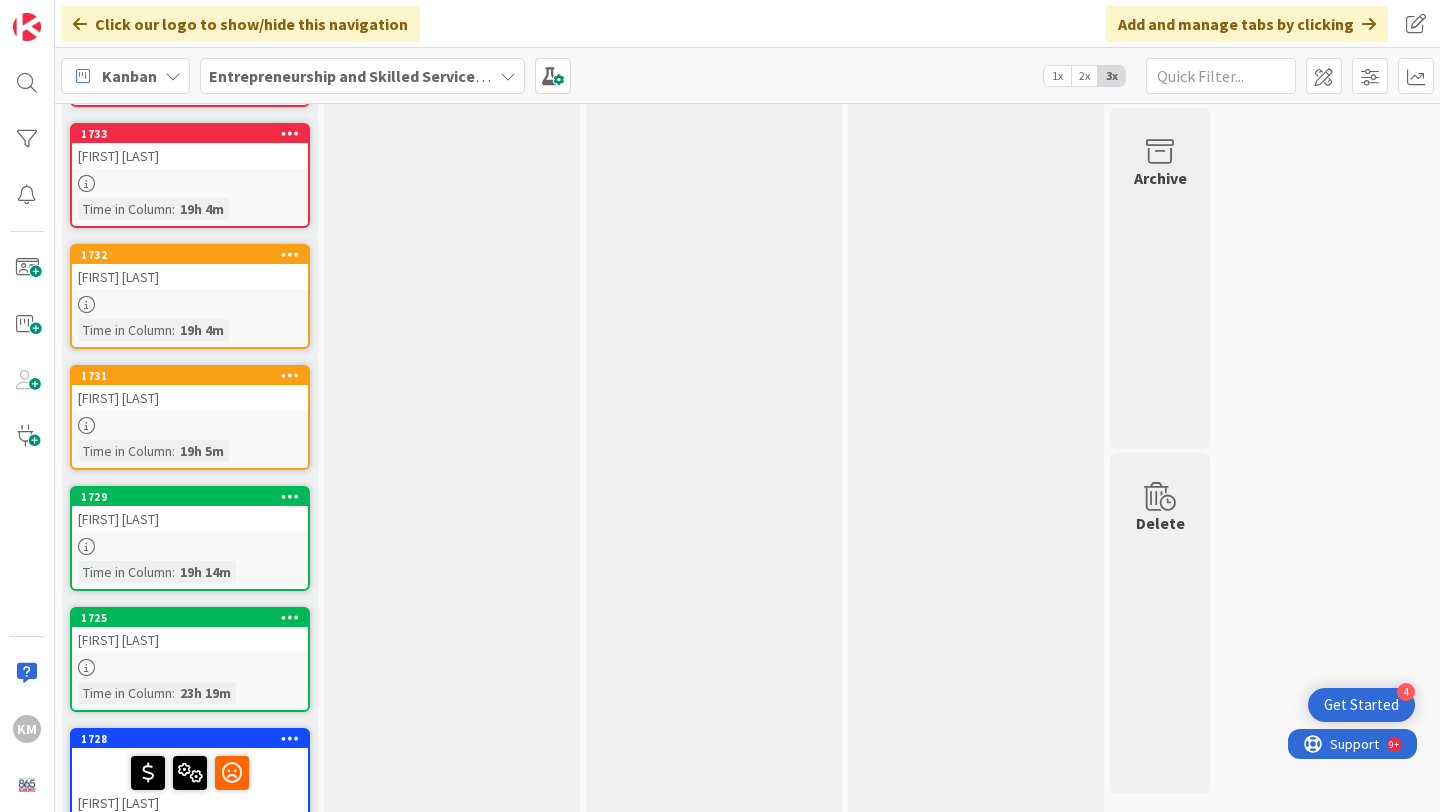scroll, scrollTop: 0, scrollLeft: 0, axis: both 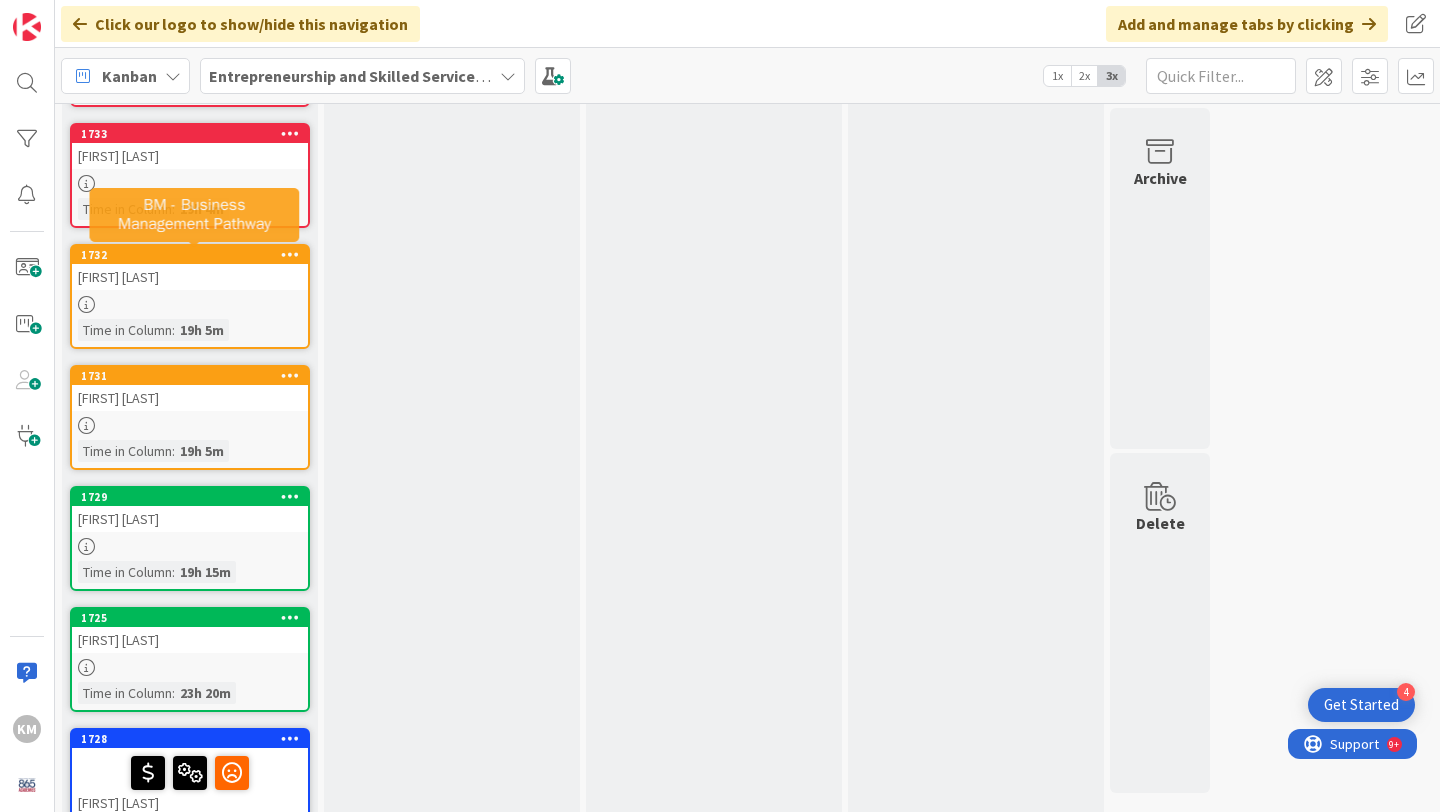 click on "1732" at bounding box center (194, 255) 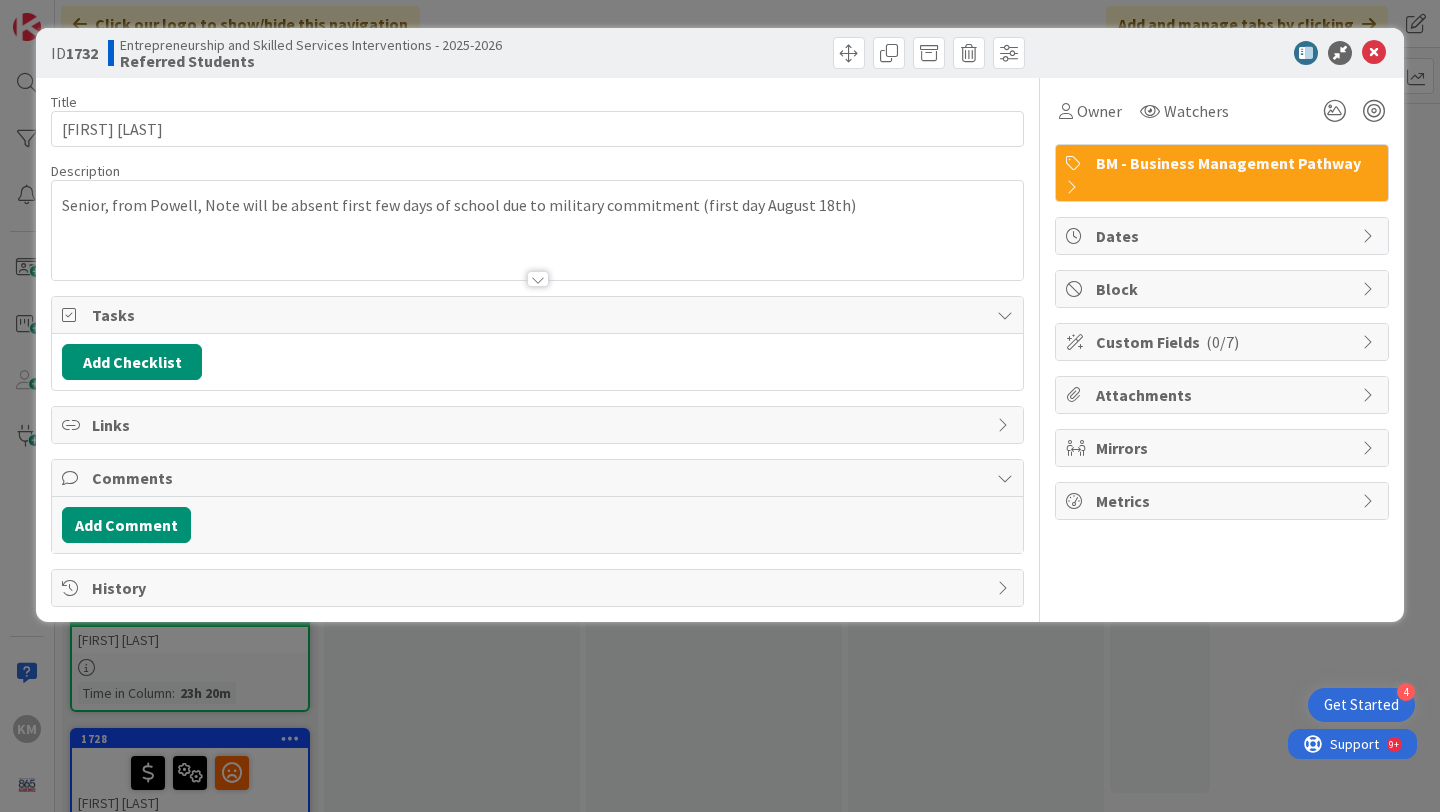 scroll, scrollTop: 0, scrollLeft: 0, axis: both 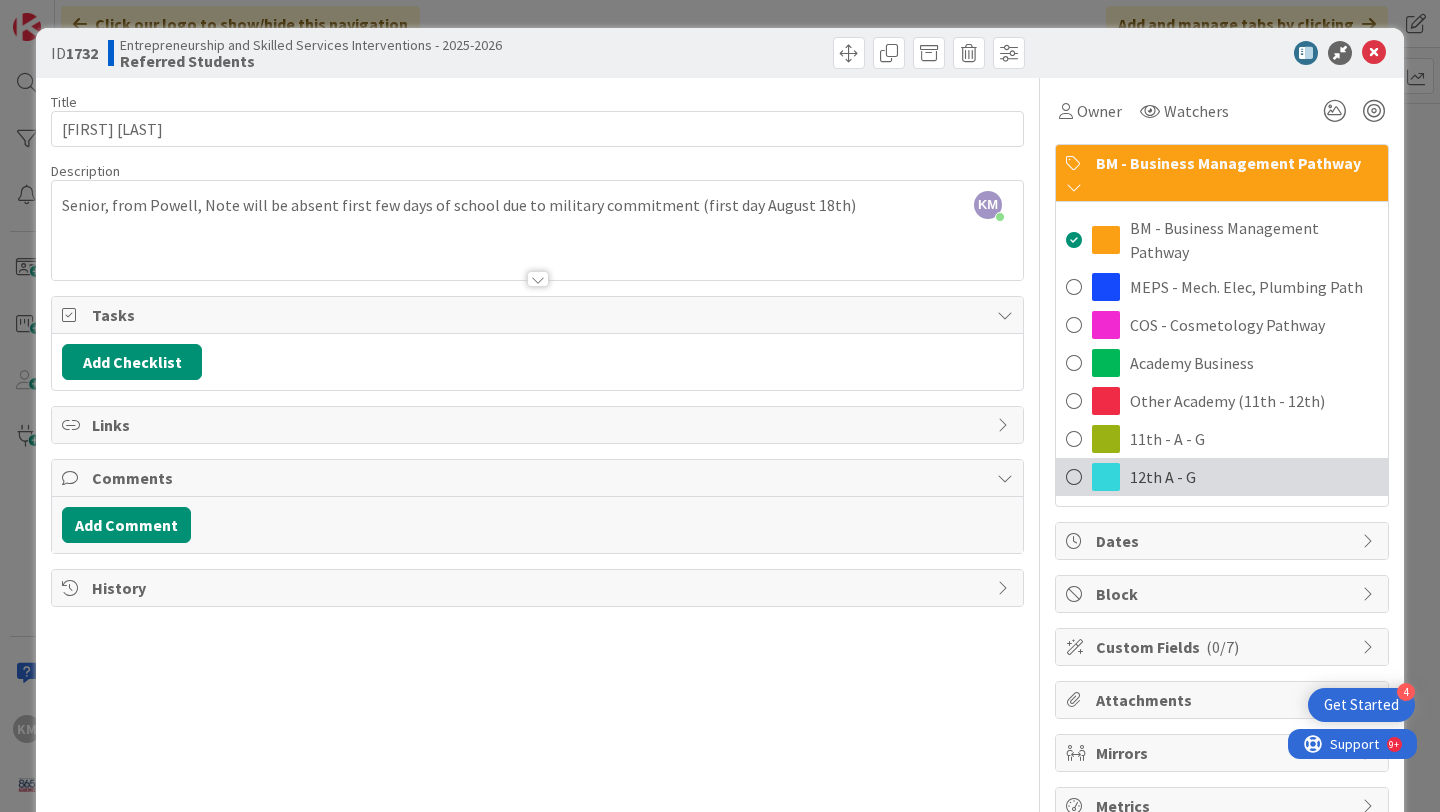 click on "12th A - G" at bounding box center (1163, 477) 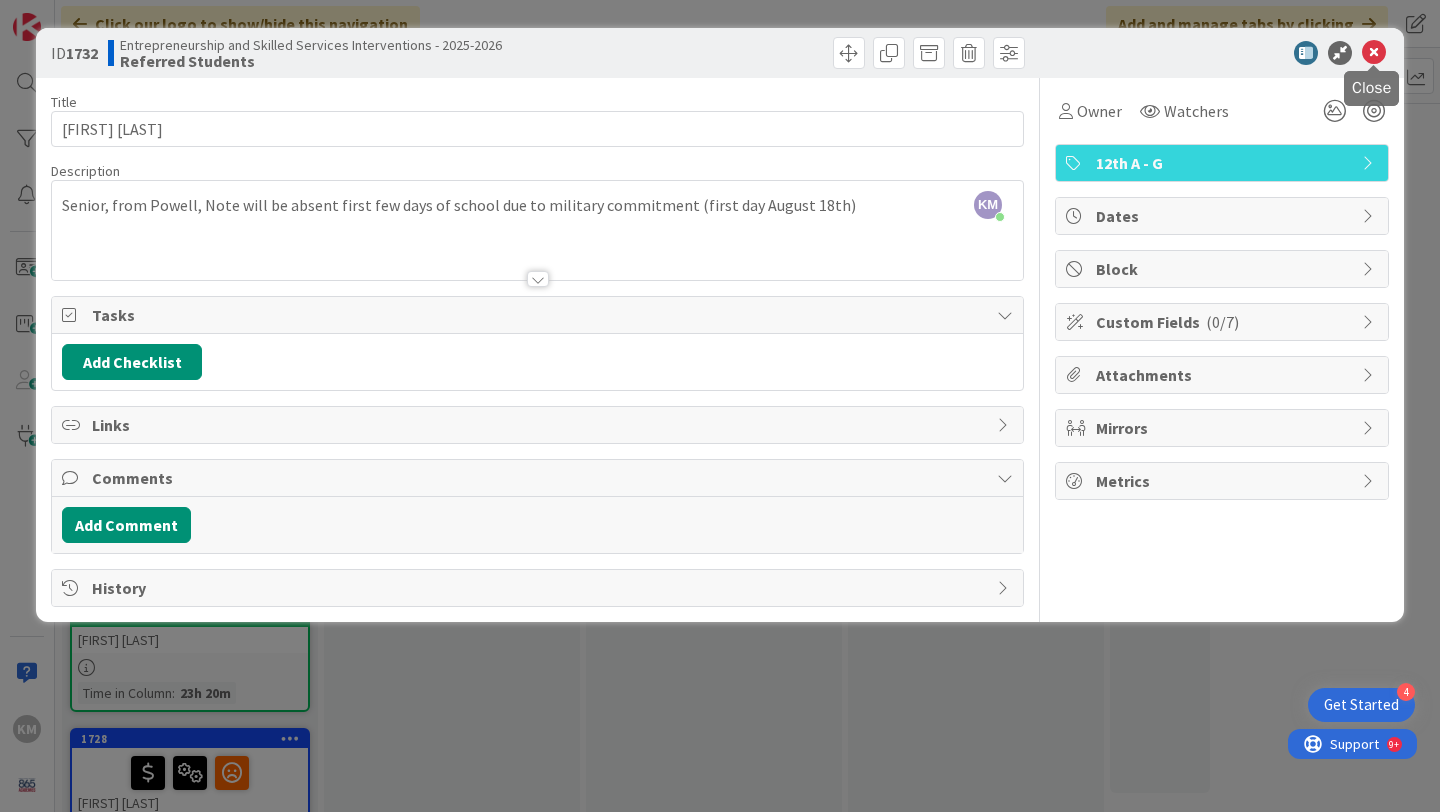 click at bounding box center (1374, 53) 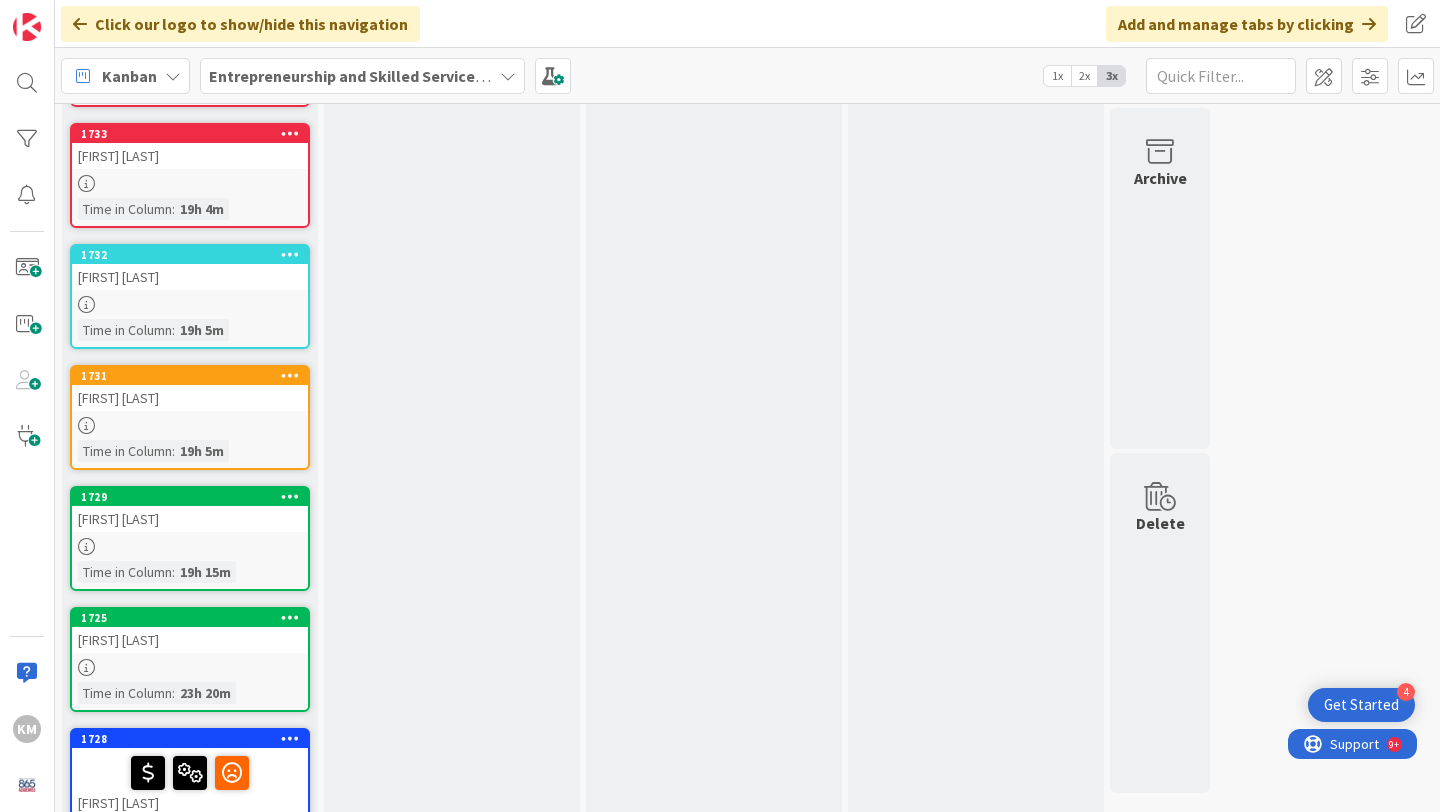 scroll, scrollTop: 0, scrollLeft: 0, axis: both 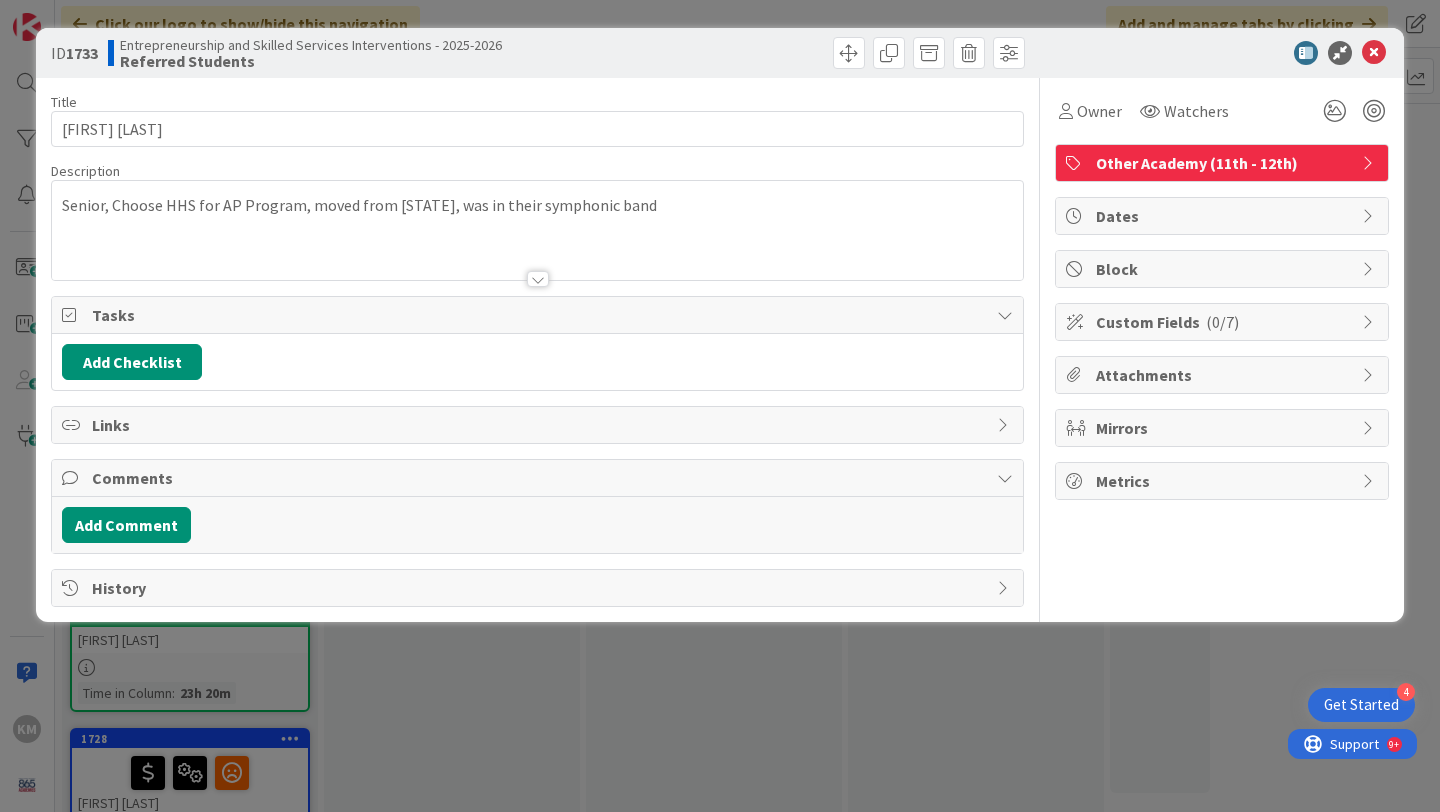 click on "Other Academy (11th - 12th)" at bounding box center [1224, 163] 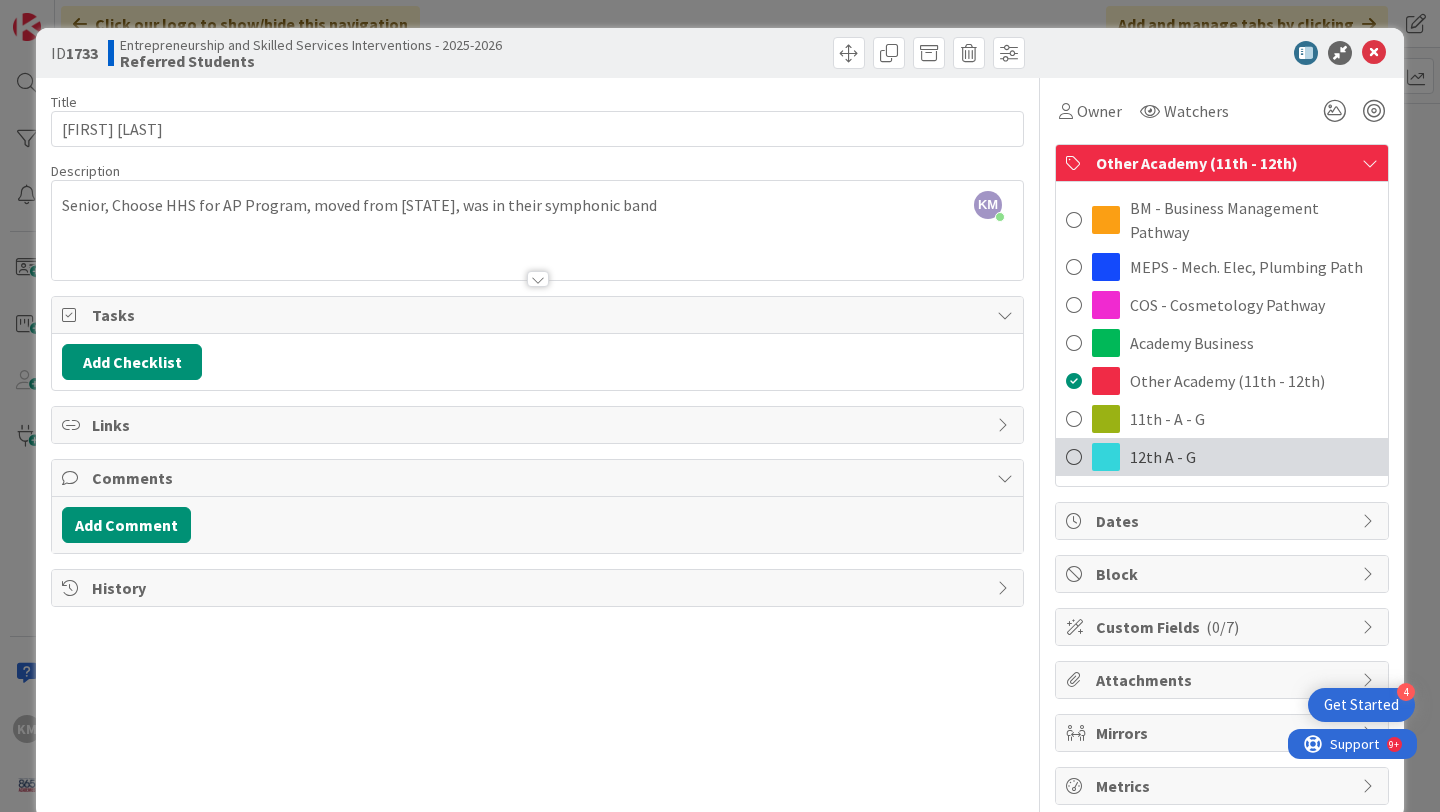click on "12th A - G" at bounding box center (1163, 457) 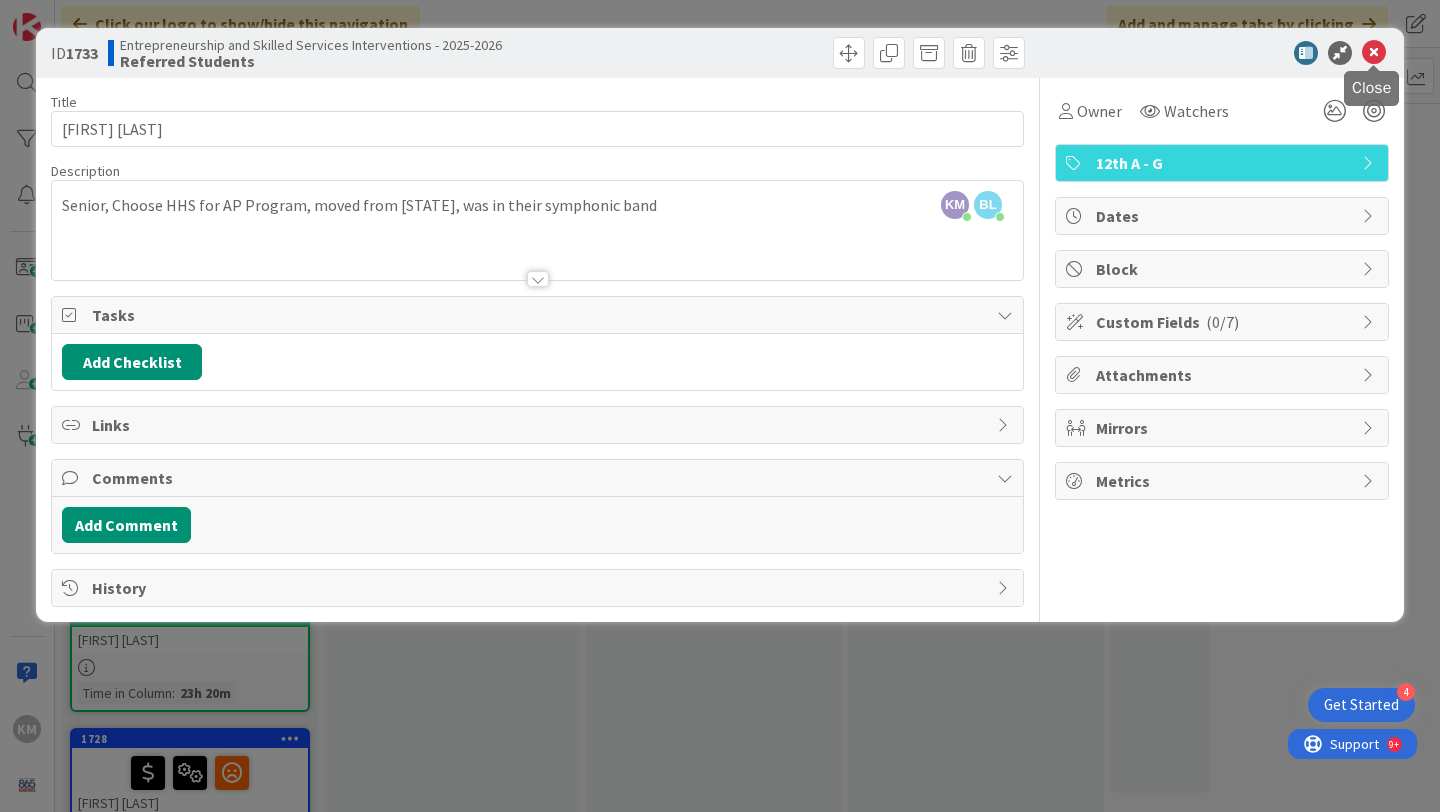 click at bounding box center [1374, 53] 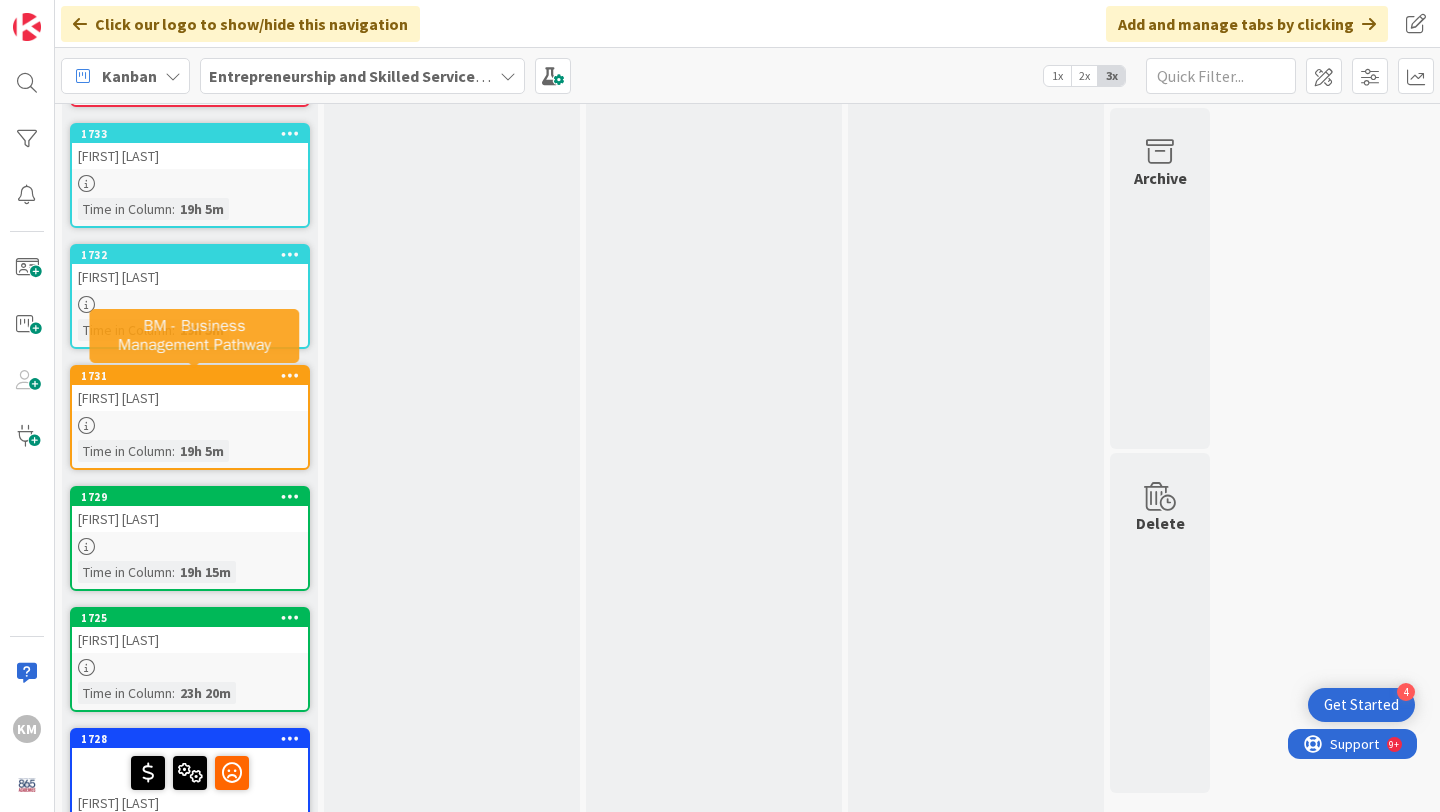 scroll, scrollTop: 0, scrollLeft: 0, axis: both 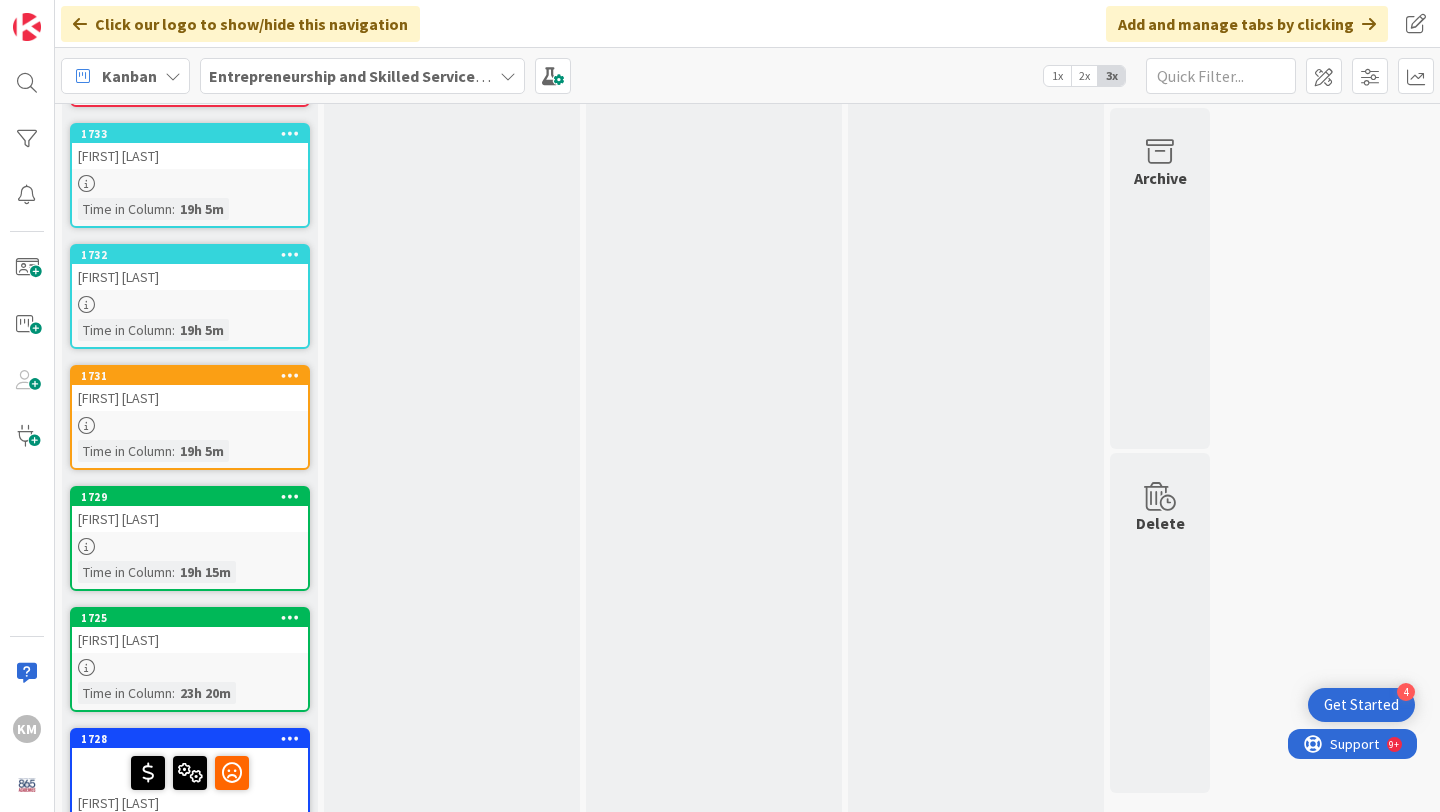 click at bounding box center (290, 375) 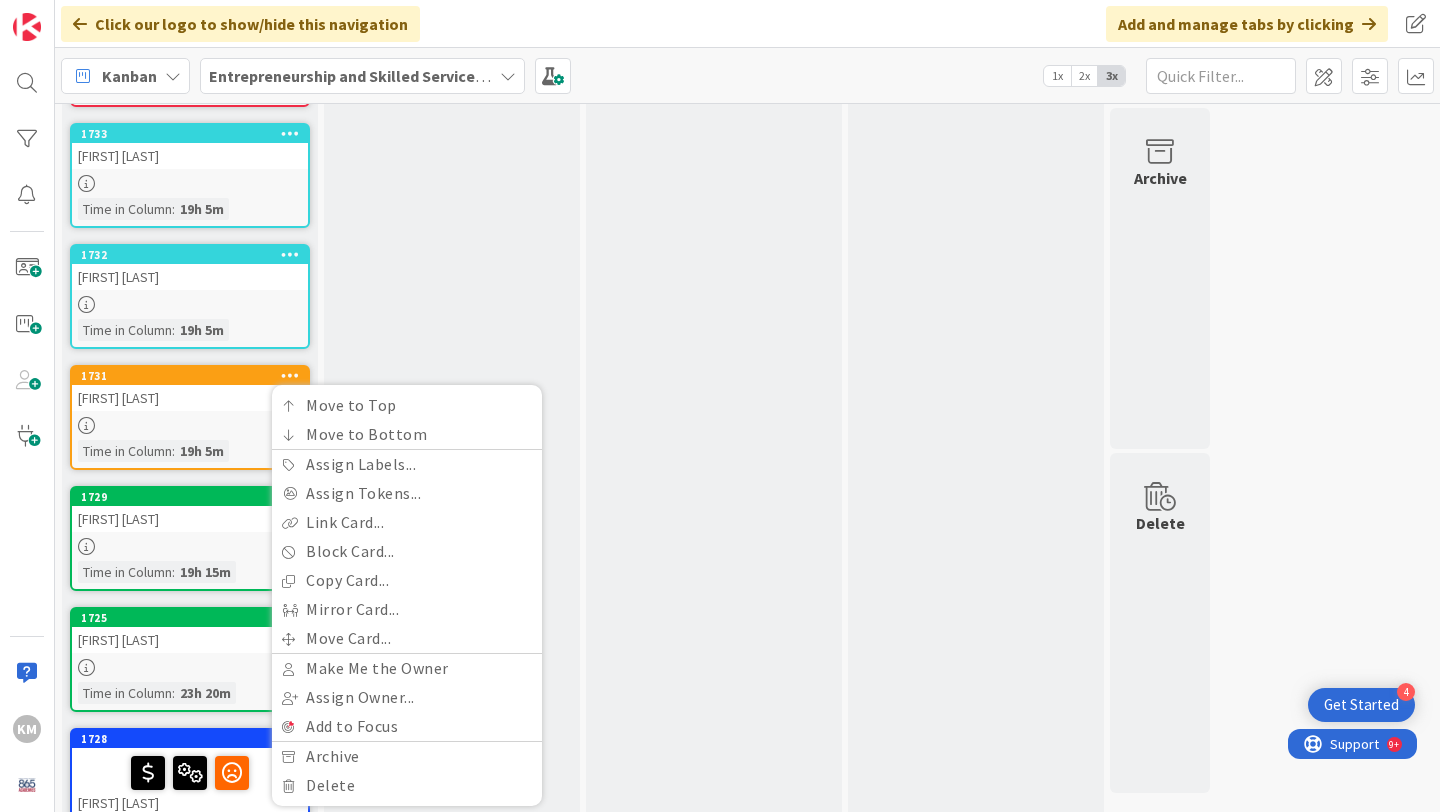 click on "[FIRST] [LAST]" at bounding box center (190, 398) 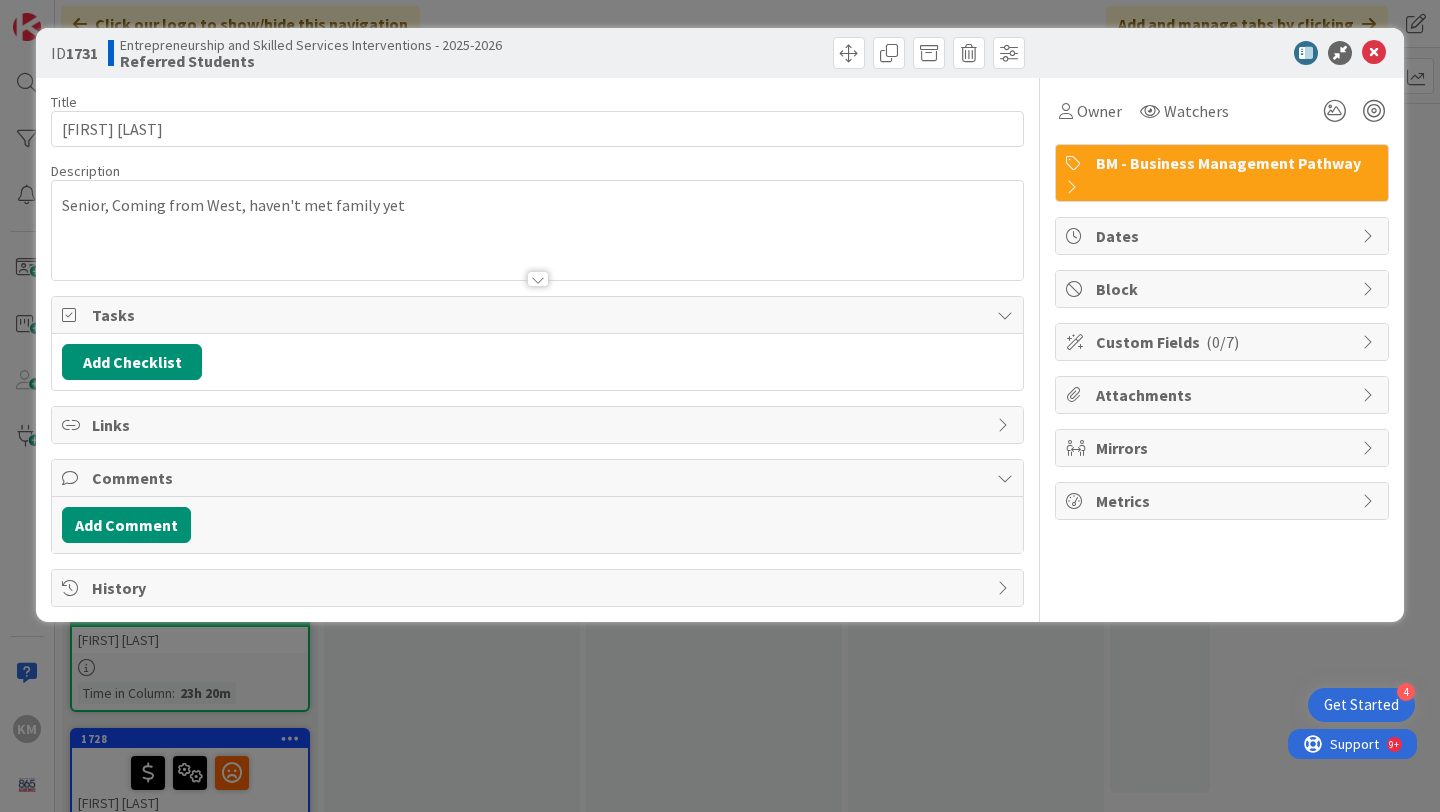 scroll, scrollTop: 0, scrollLeft: 0, axis: both 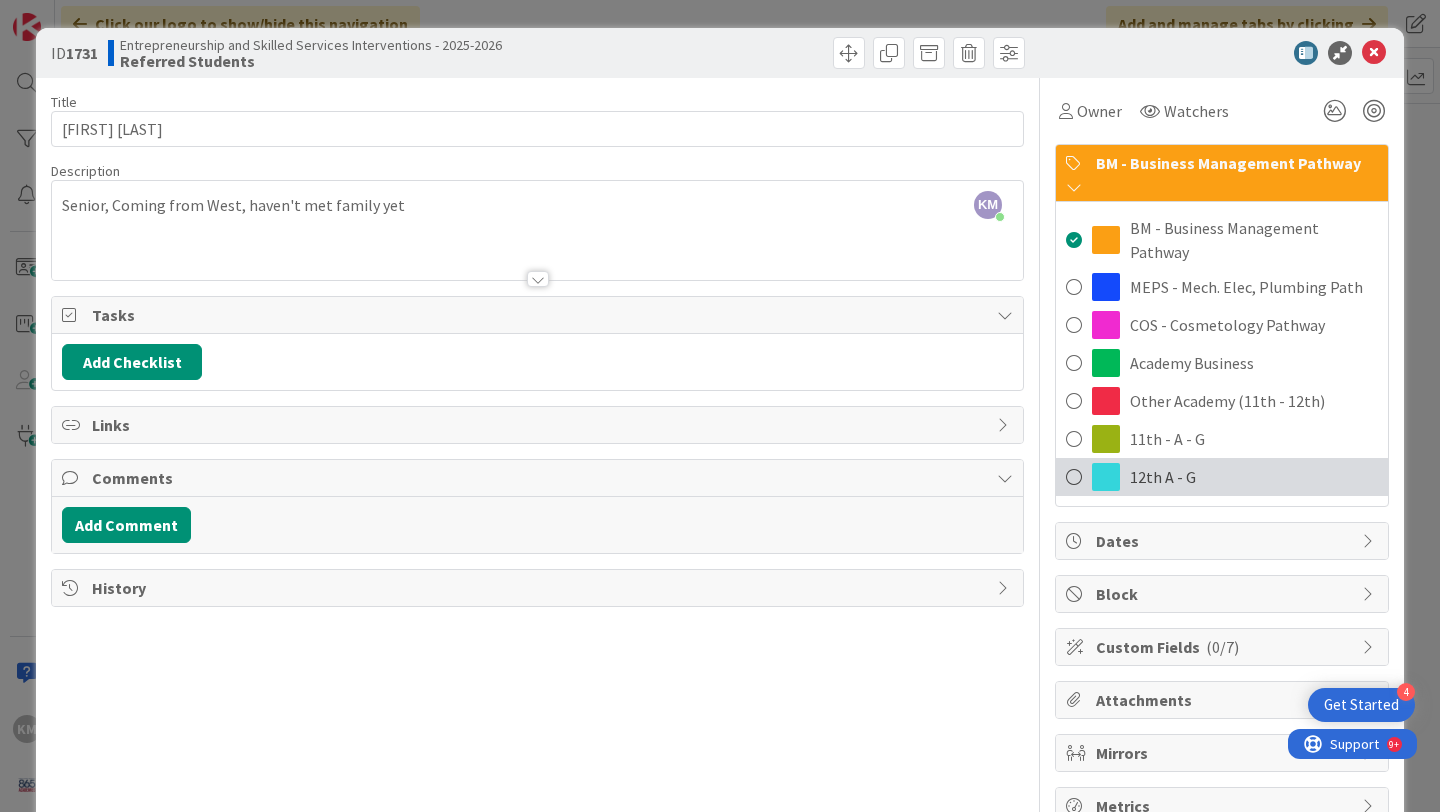click on "12th A - G" at bounding box center [1163, 477] 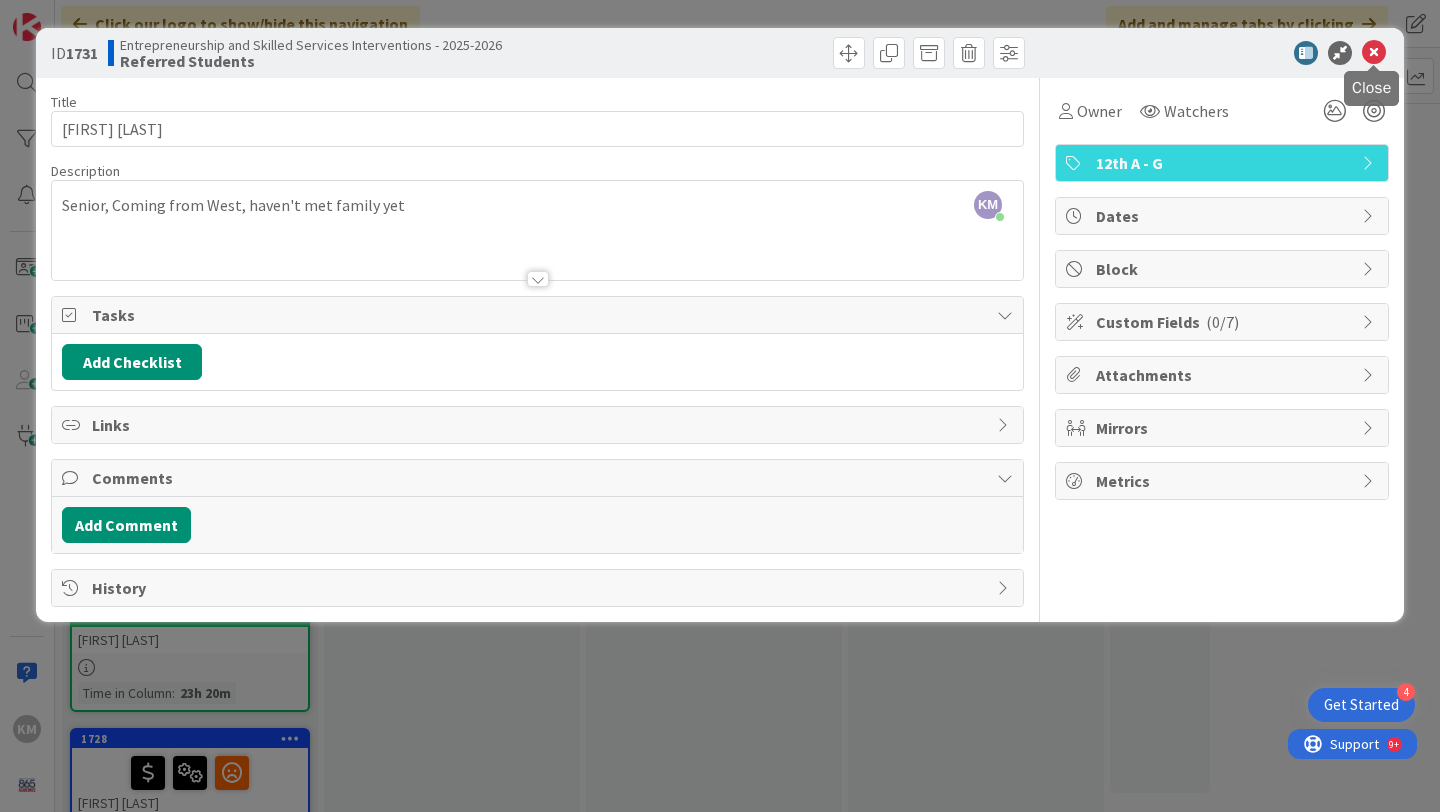 click at bounding box center (1374, 53) 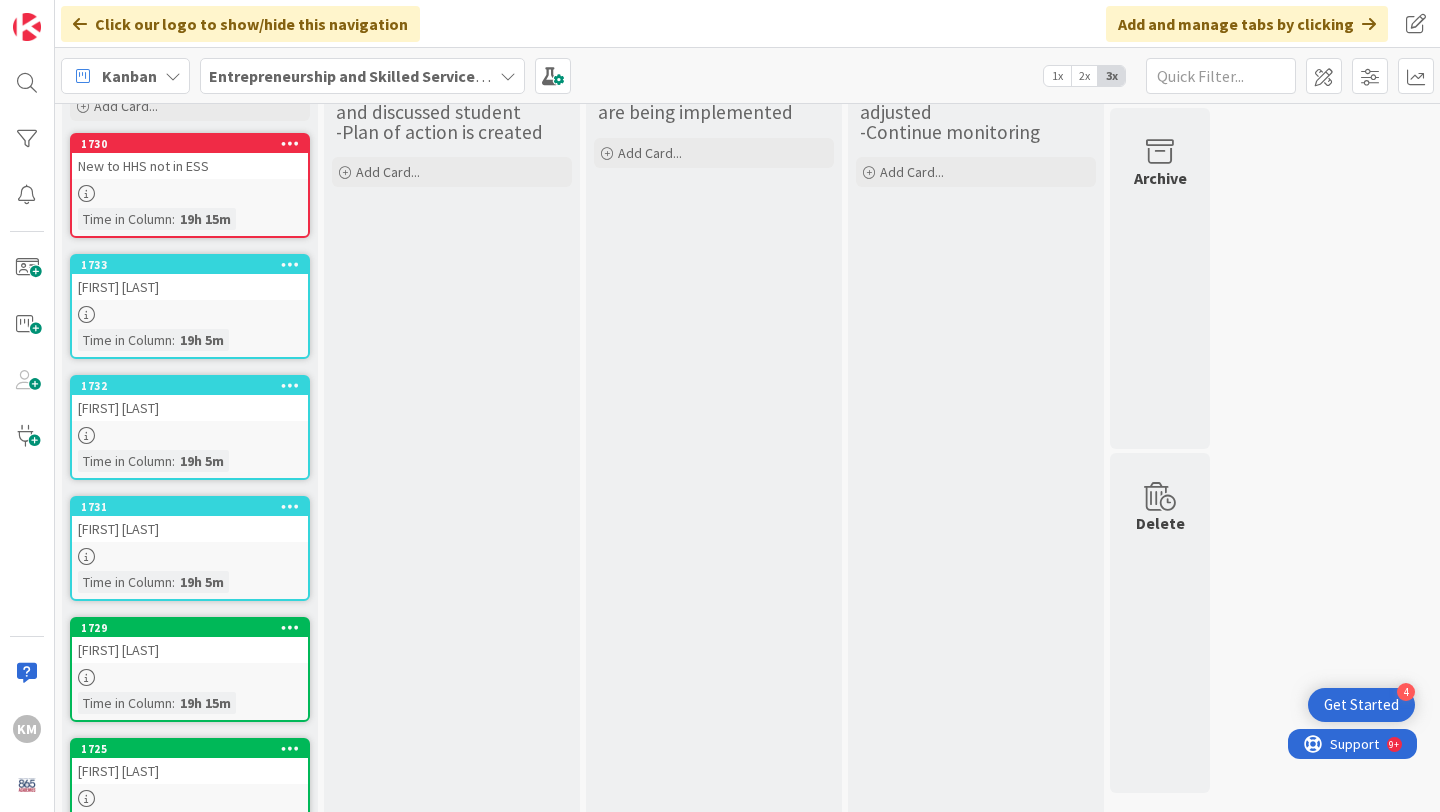 scroll, scrollTop: 32, scrollLeft: 0, axis: vertical 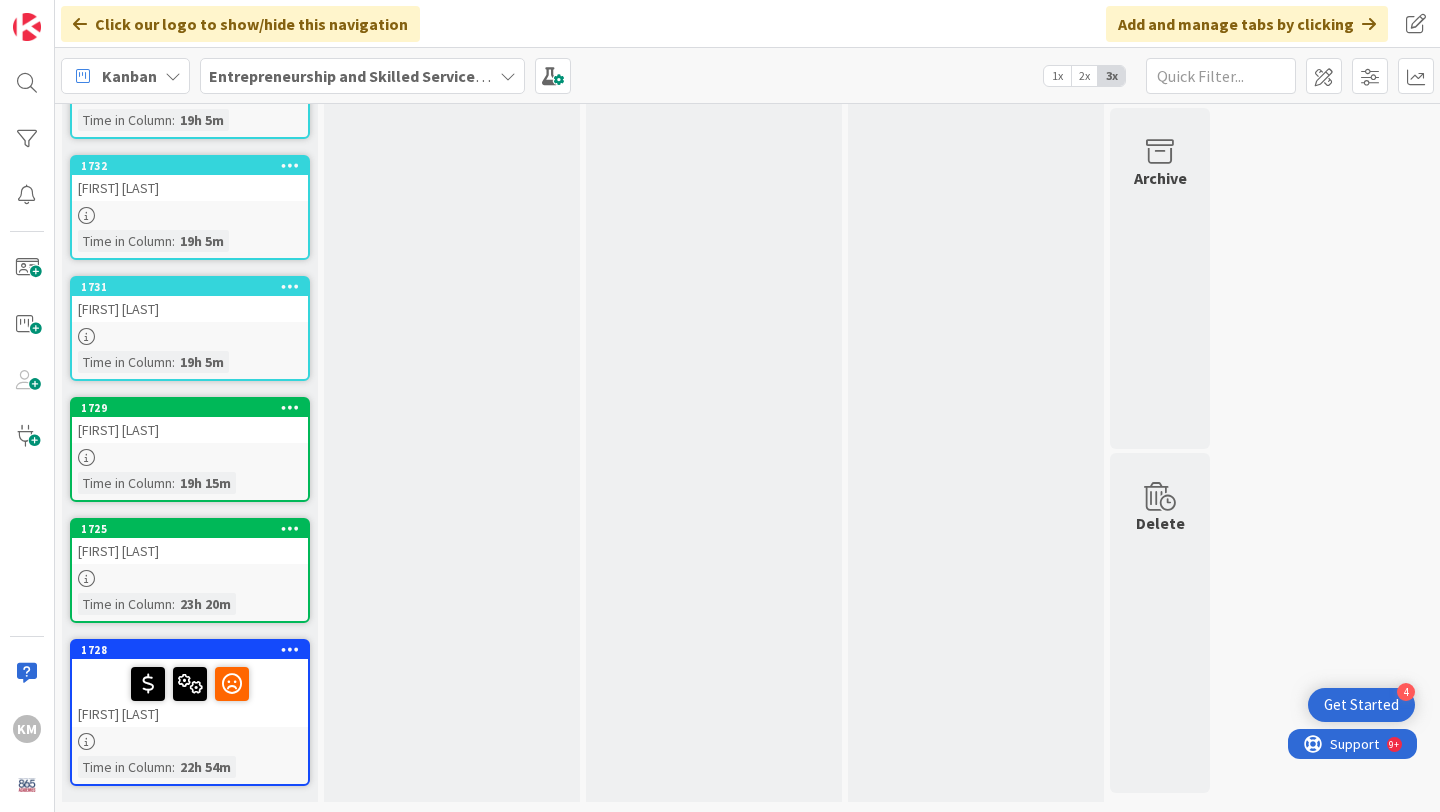 click at bounding box center [290, 286] 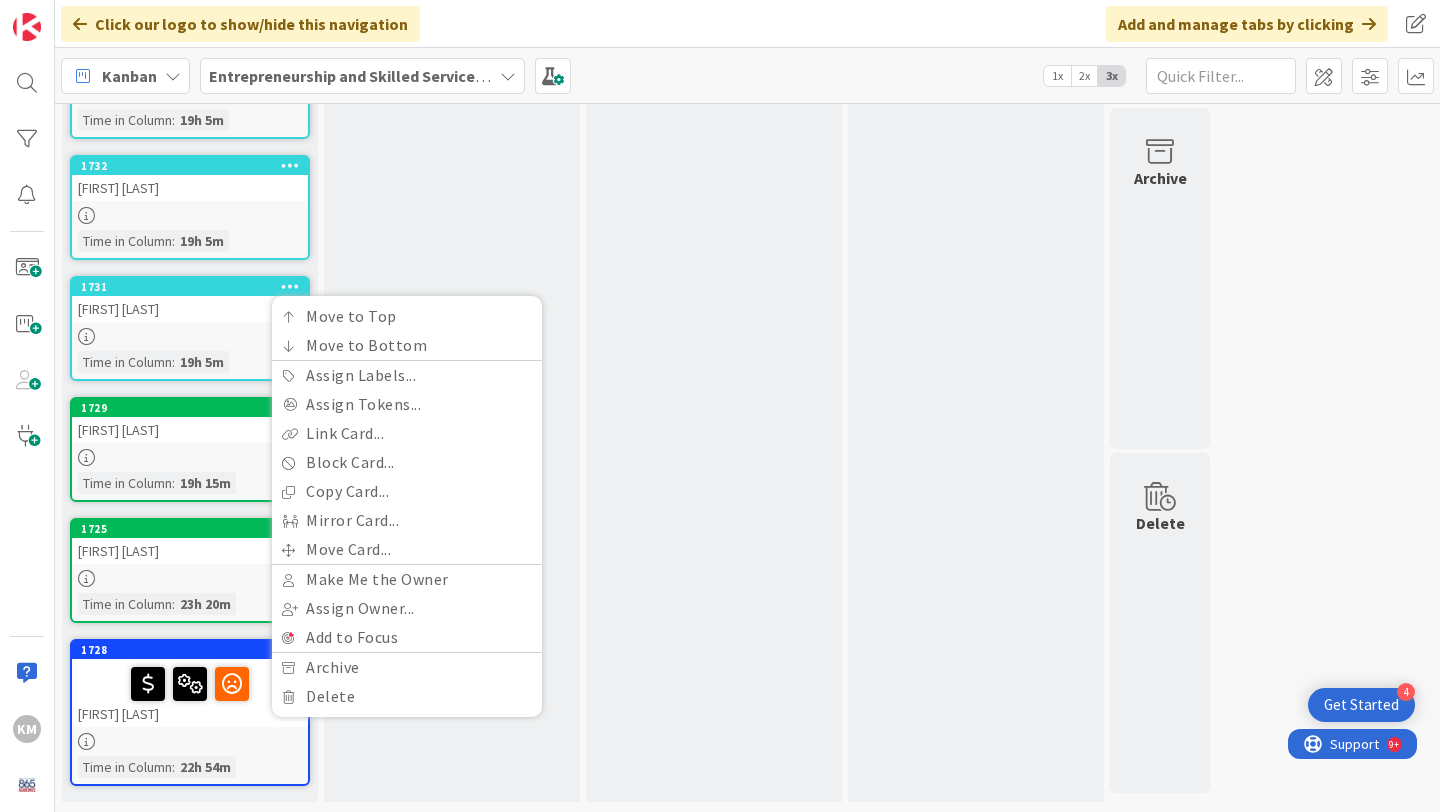 click on "[FIRST] [LAST]" at bounding box center (190, 309) 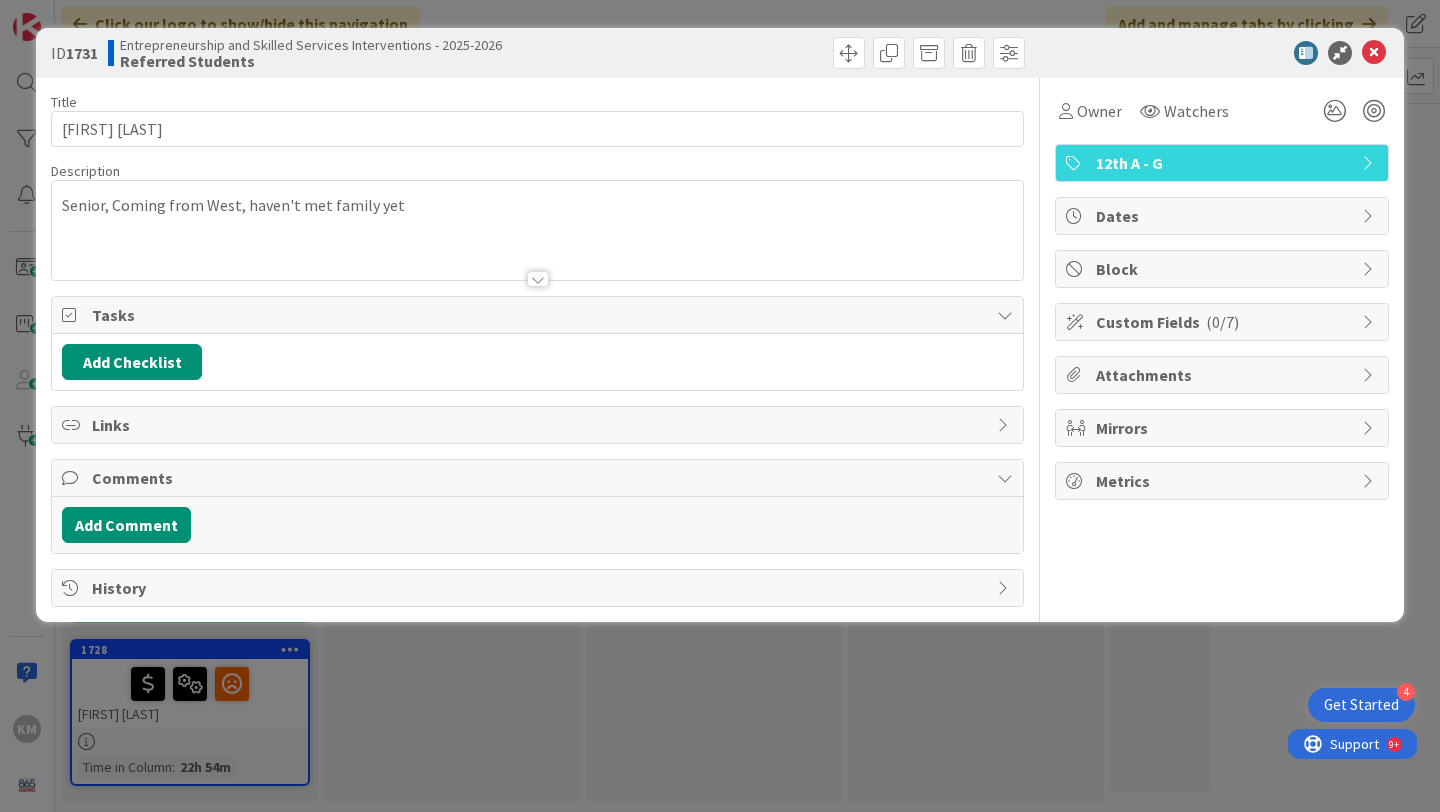 scroll, scrollTop: 0, scrollLeft: 0, axis: both 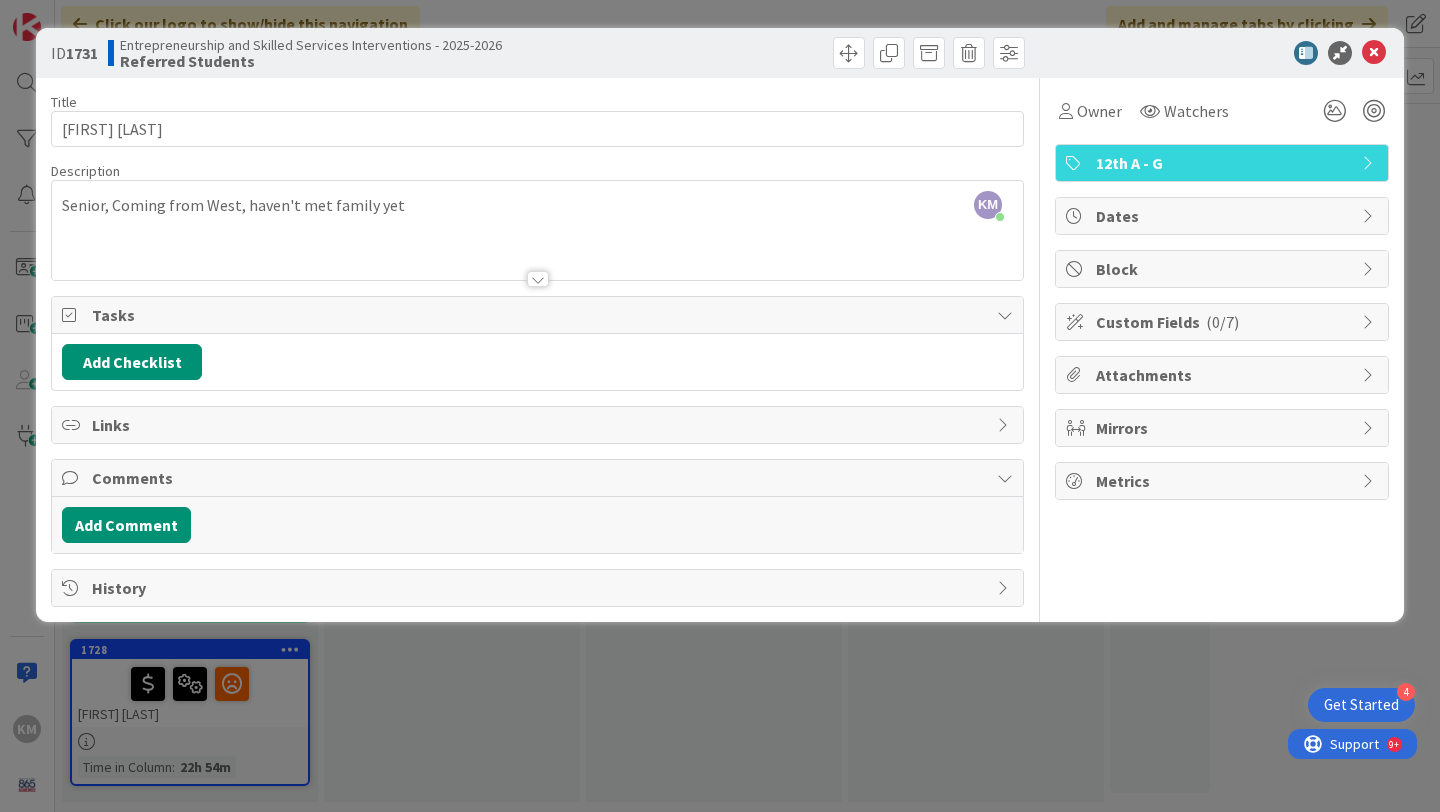 click on "Custom Fields ( 0/7 )" at bounding box center [1224, 322] 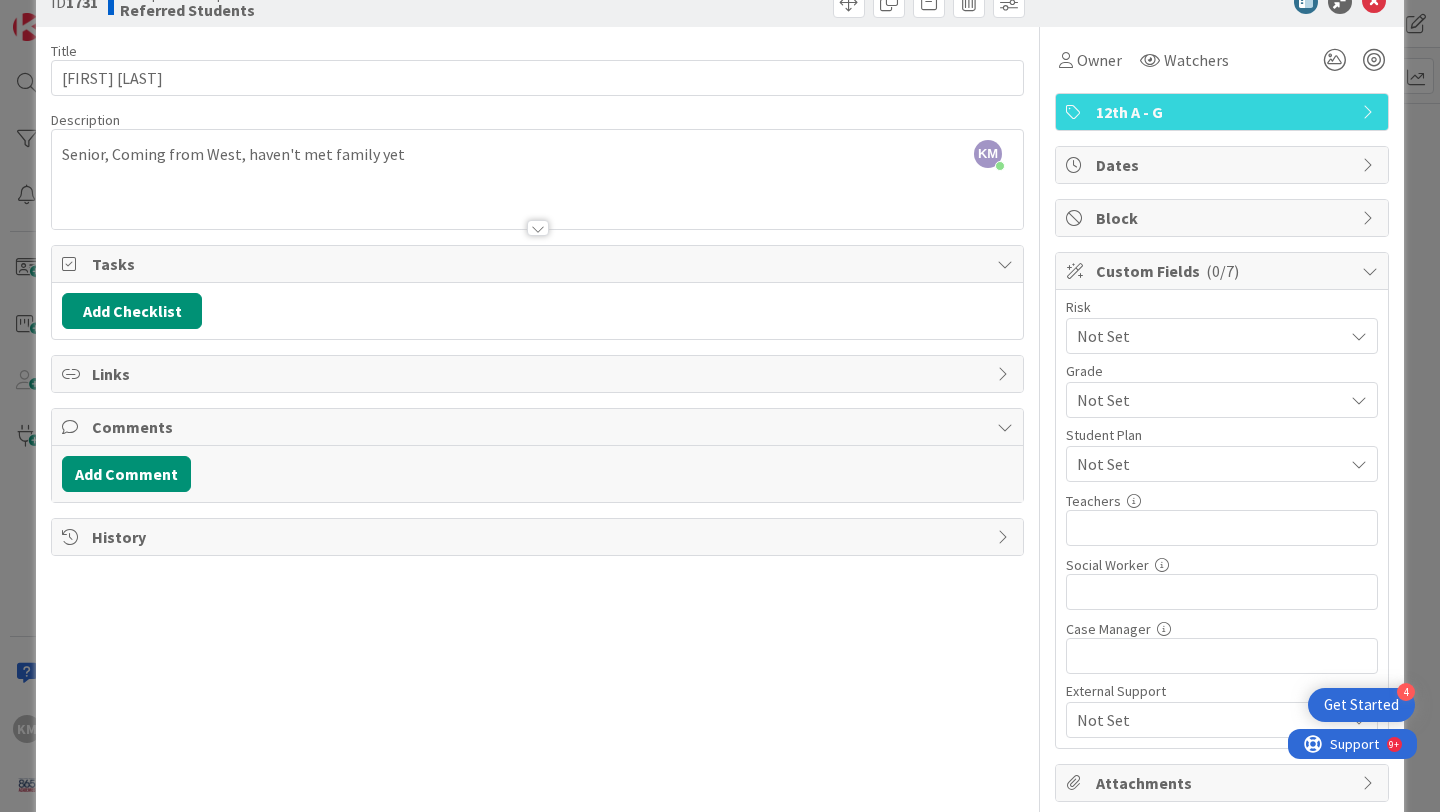 scroll, scrollTop: 60, scrollLeft: 0, axis: vertical 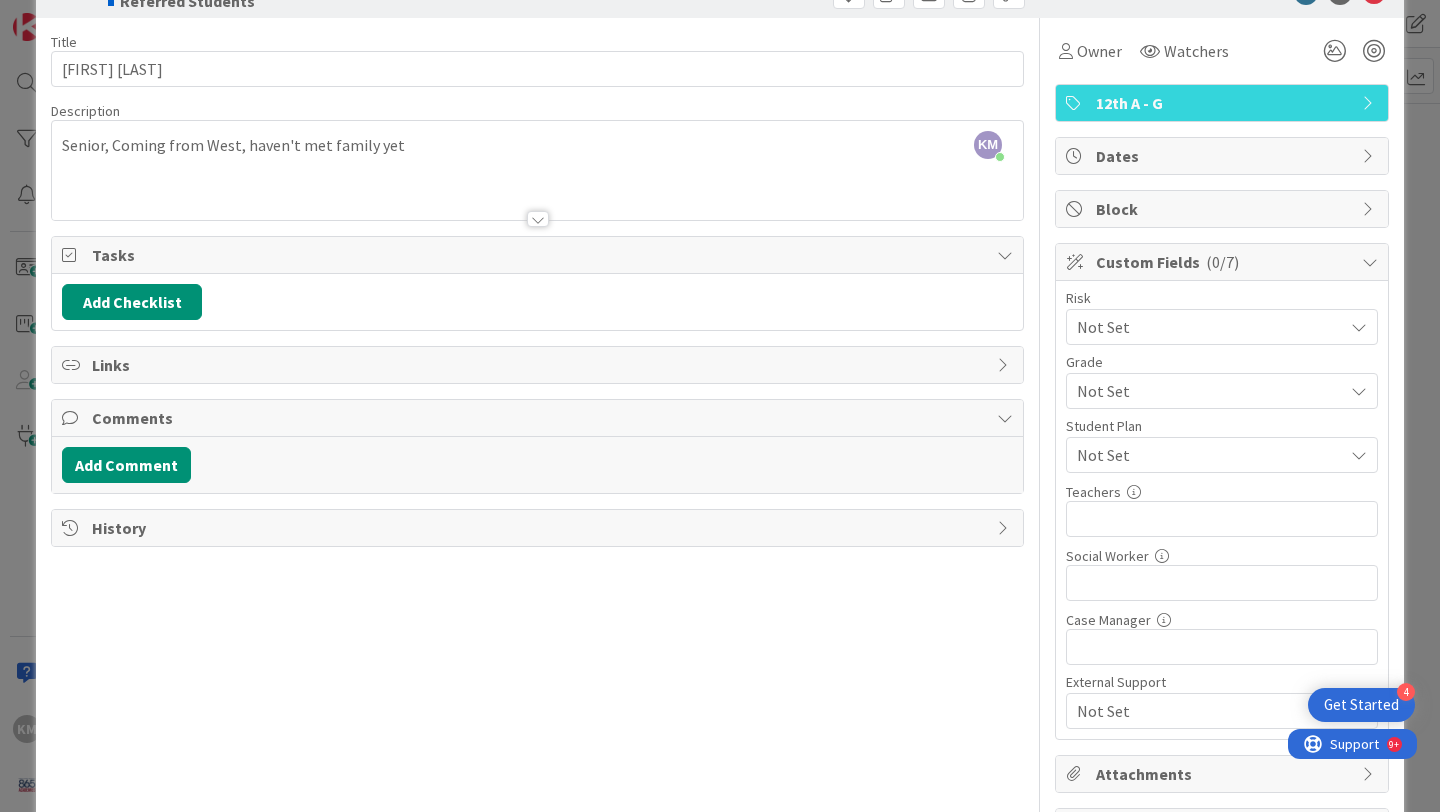 click at bounding box center (1359, 327) 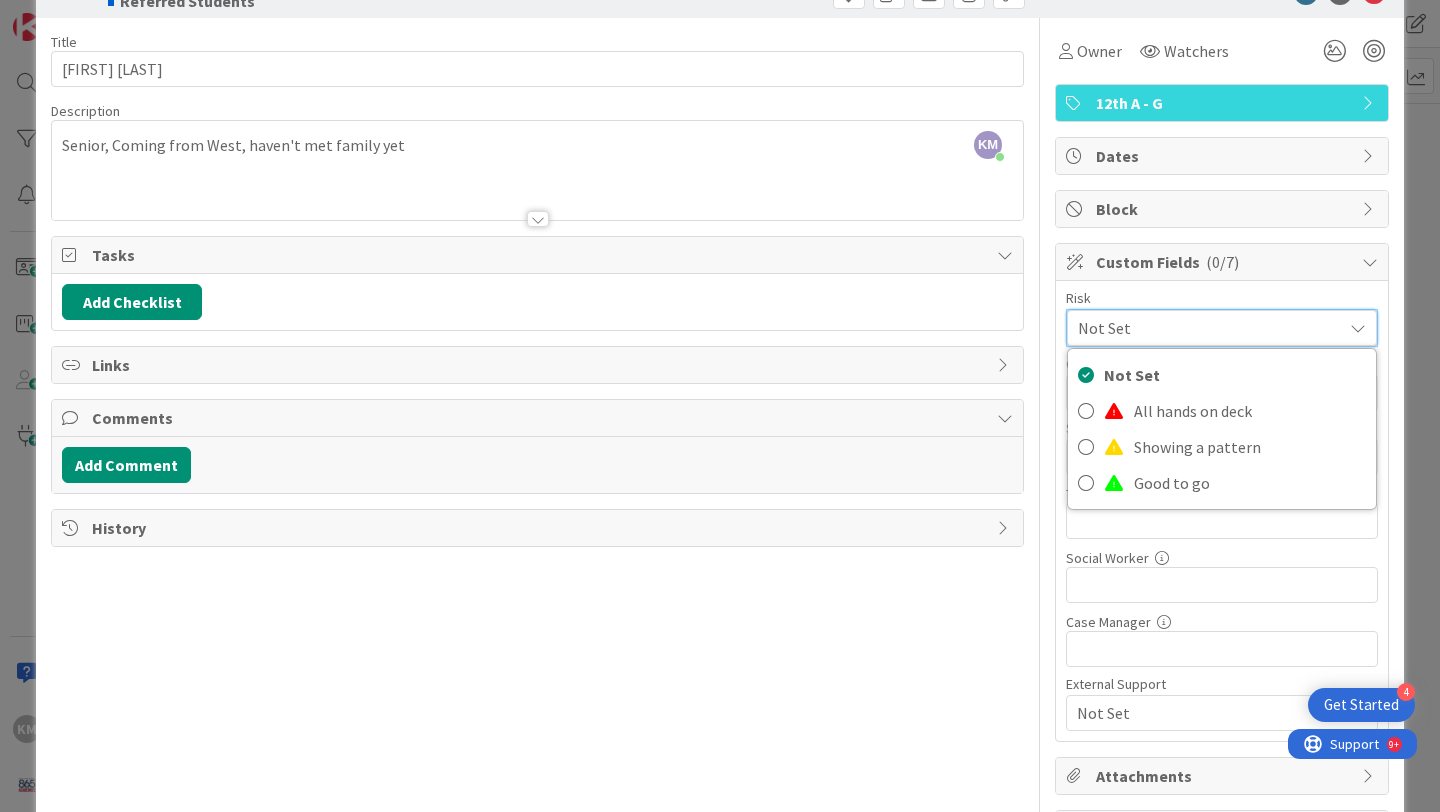 click on "Risk" at bounding box center [1222, 298] 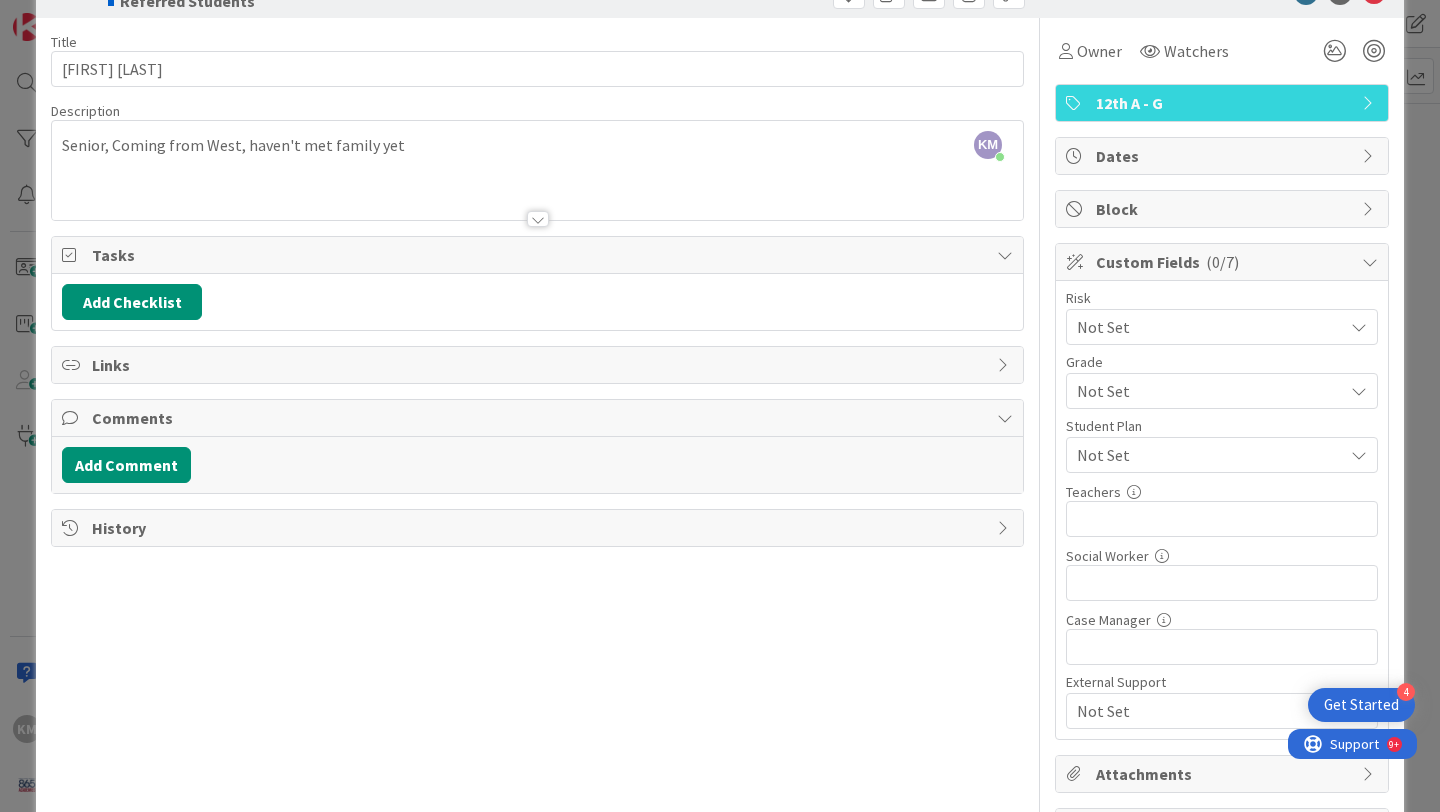 click on "Not Set" at bounding box center [1222, 327] 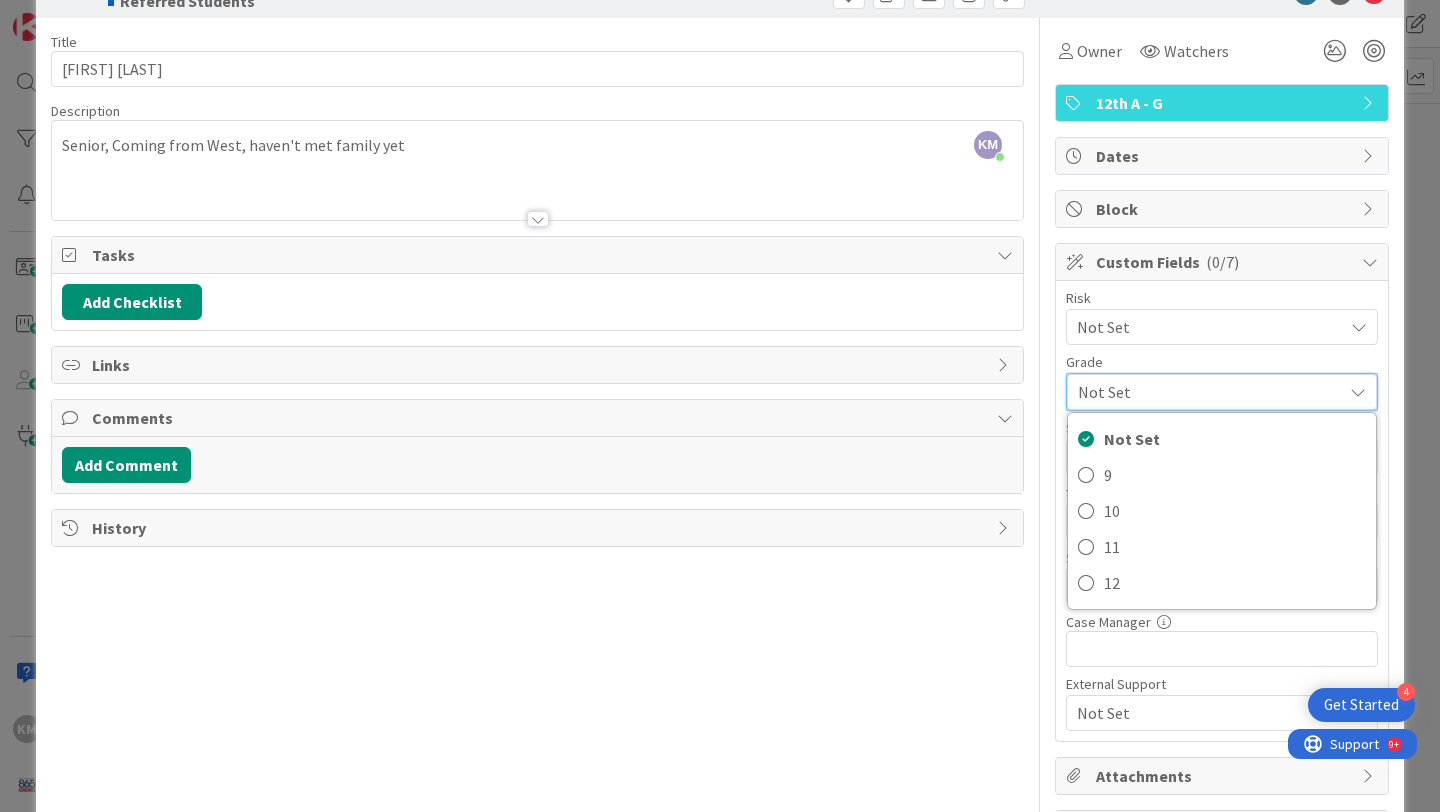 click on "Grade" at bounding box center [1222, 362] 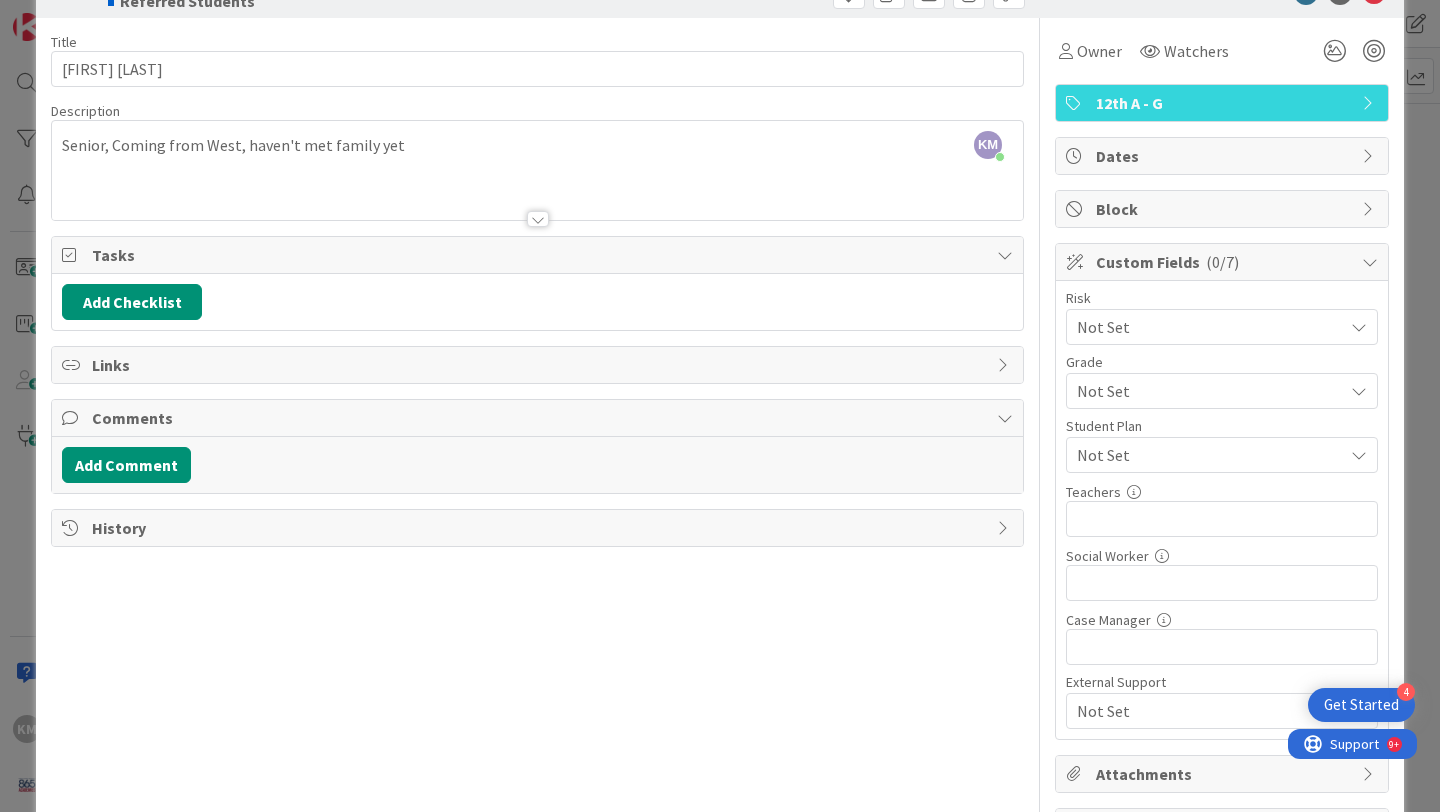 click on "Not Set" at bounding box center [1210, 455] 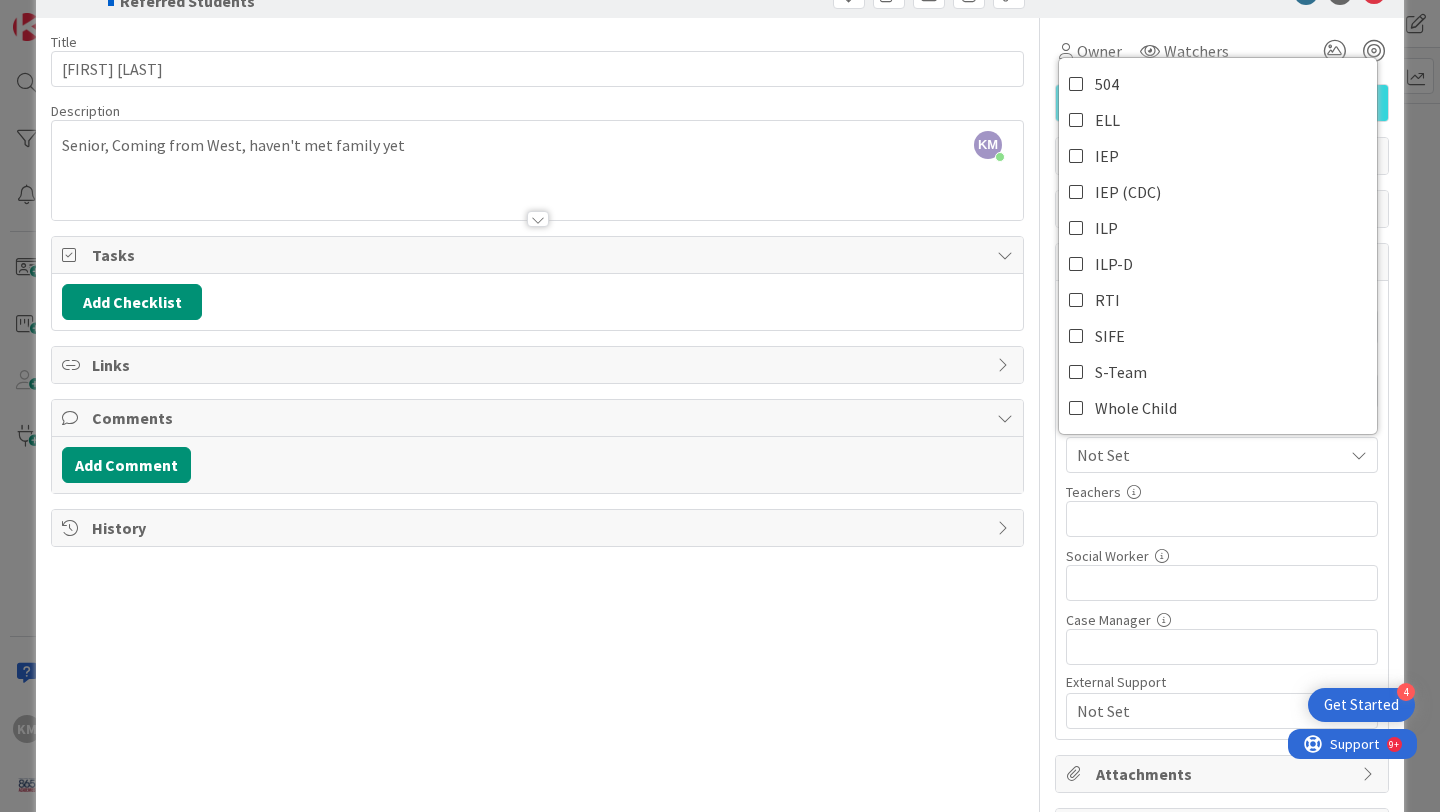 click on "Title 28 / 128 Christopher Carmona-Valverde Description KM   Kaycee Miller just joined Senior, Coming from West, haven't met family yet Owner Watchers 12th A - G Tasks Add Checklist Links Comments Add Comment History" at bounding box center (537, 458) 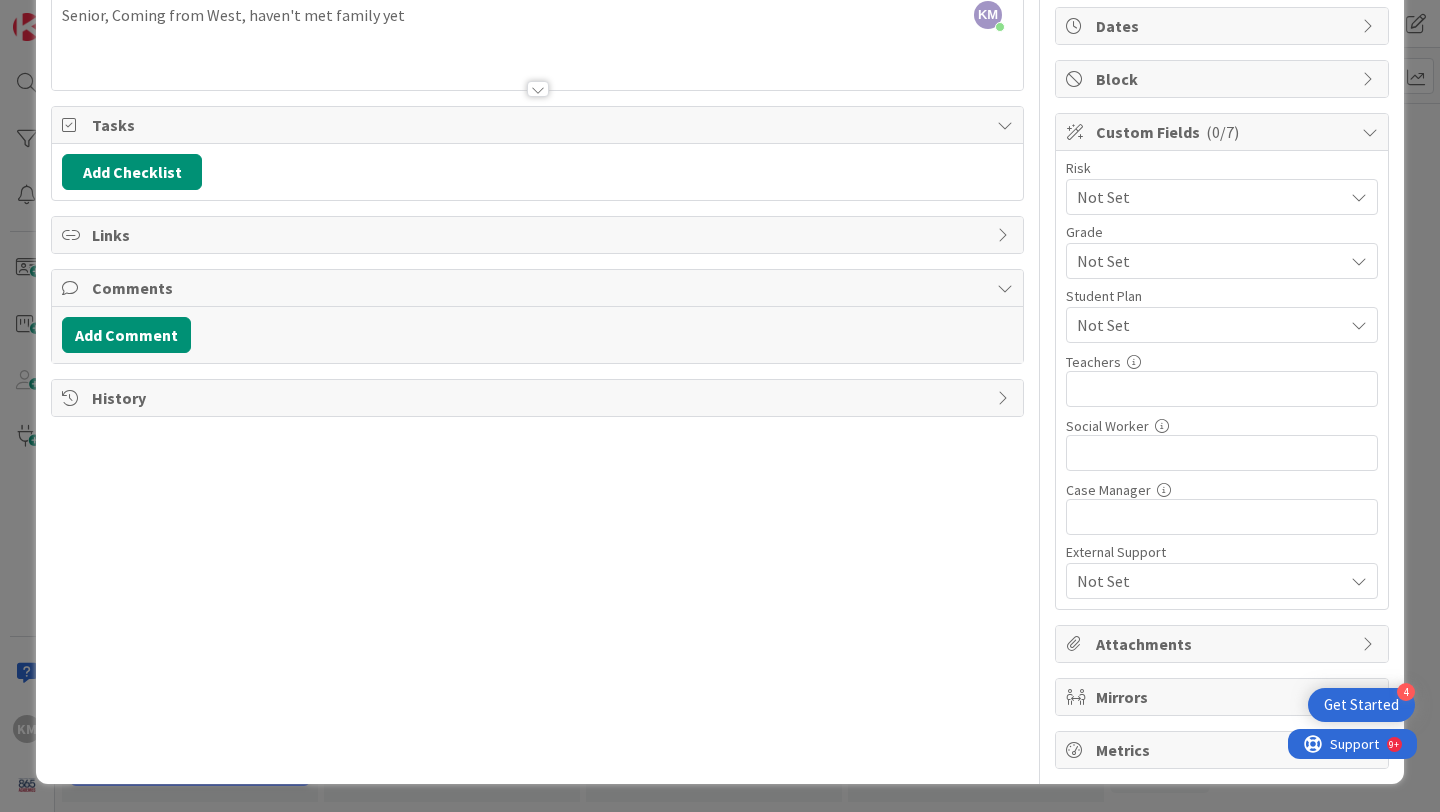 scroll, scrollTop: 0, scrollLeft: 0, axis: both 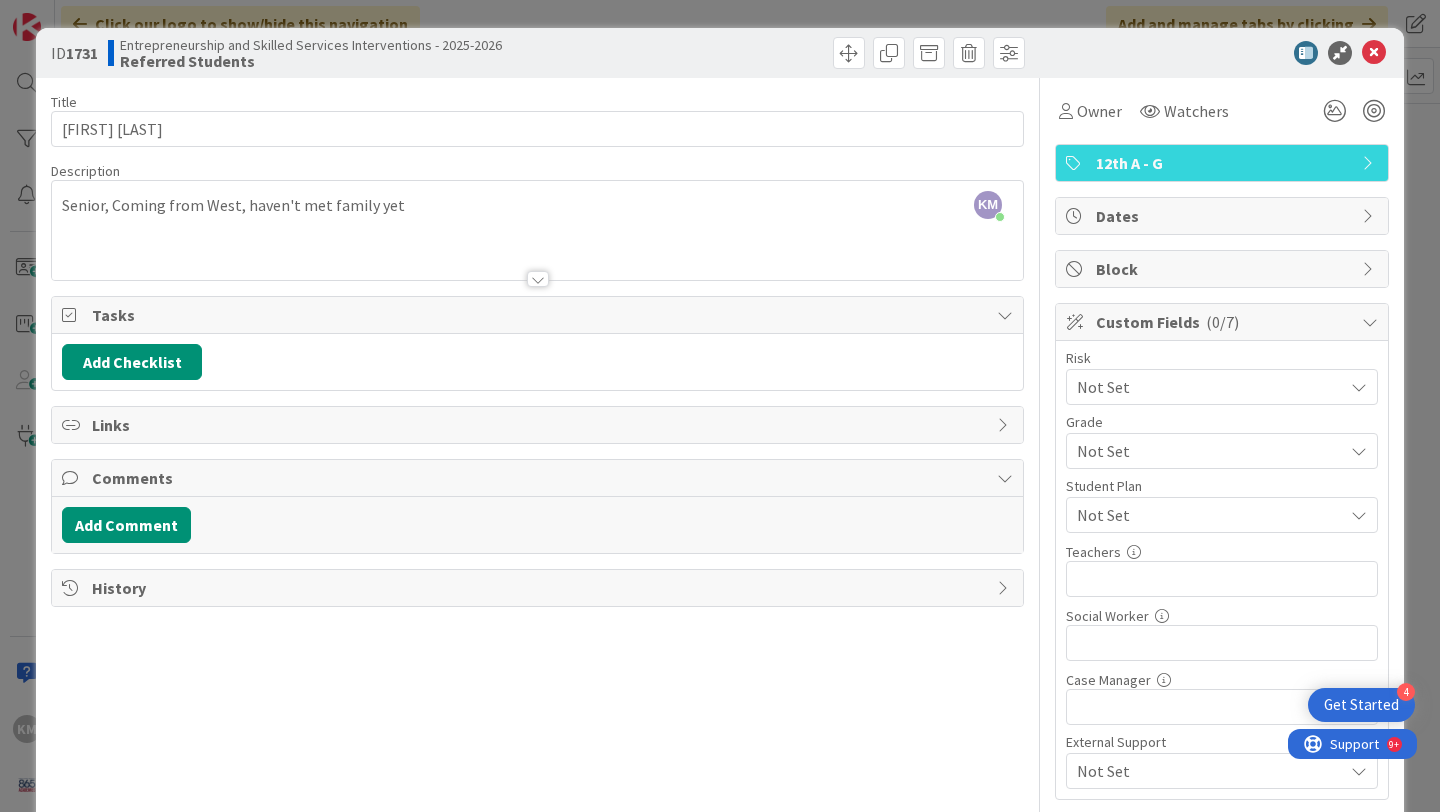 click on "Not Set" at bounding box center [1205, 387] 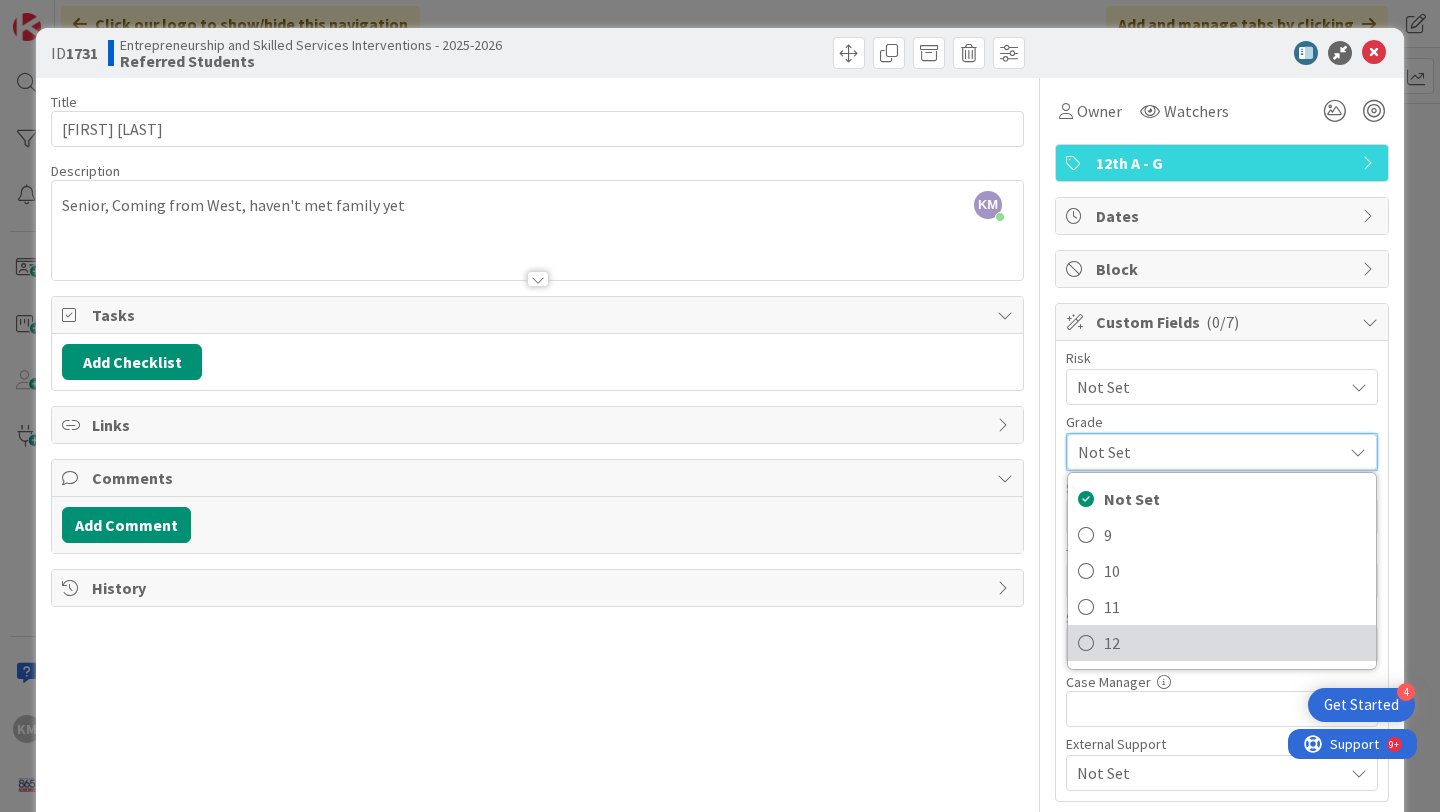 click on "12" at bounding box center [1222, 643] 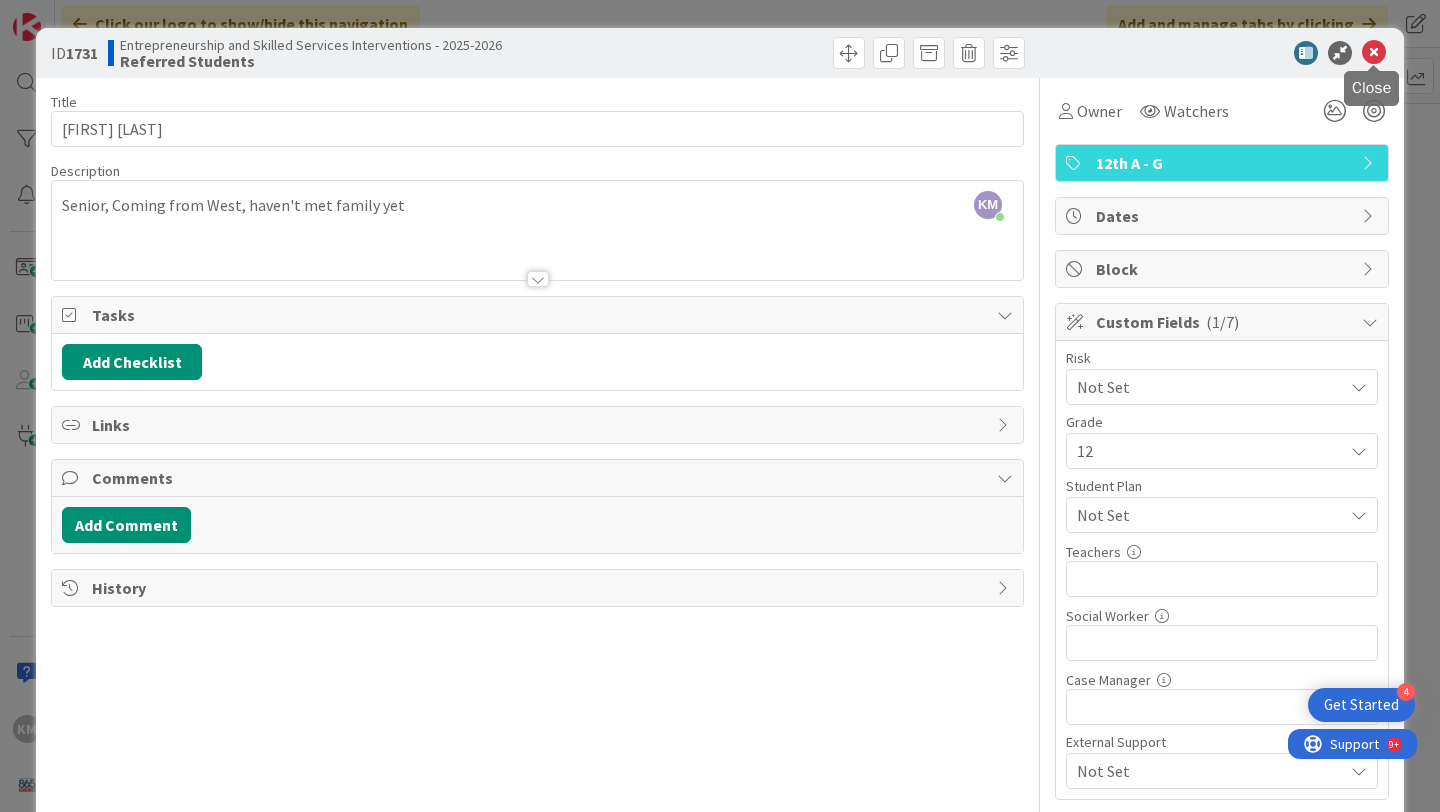 click at bounding box center (1374, 53) 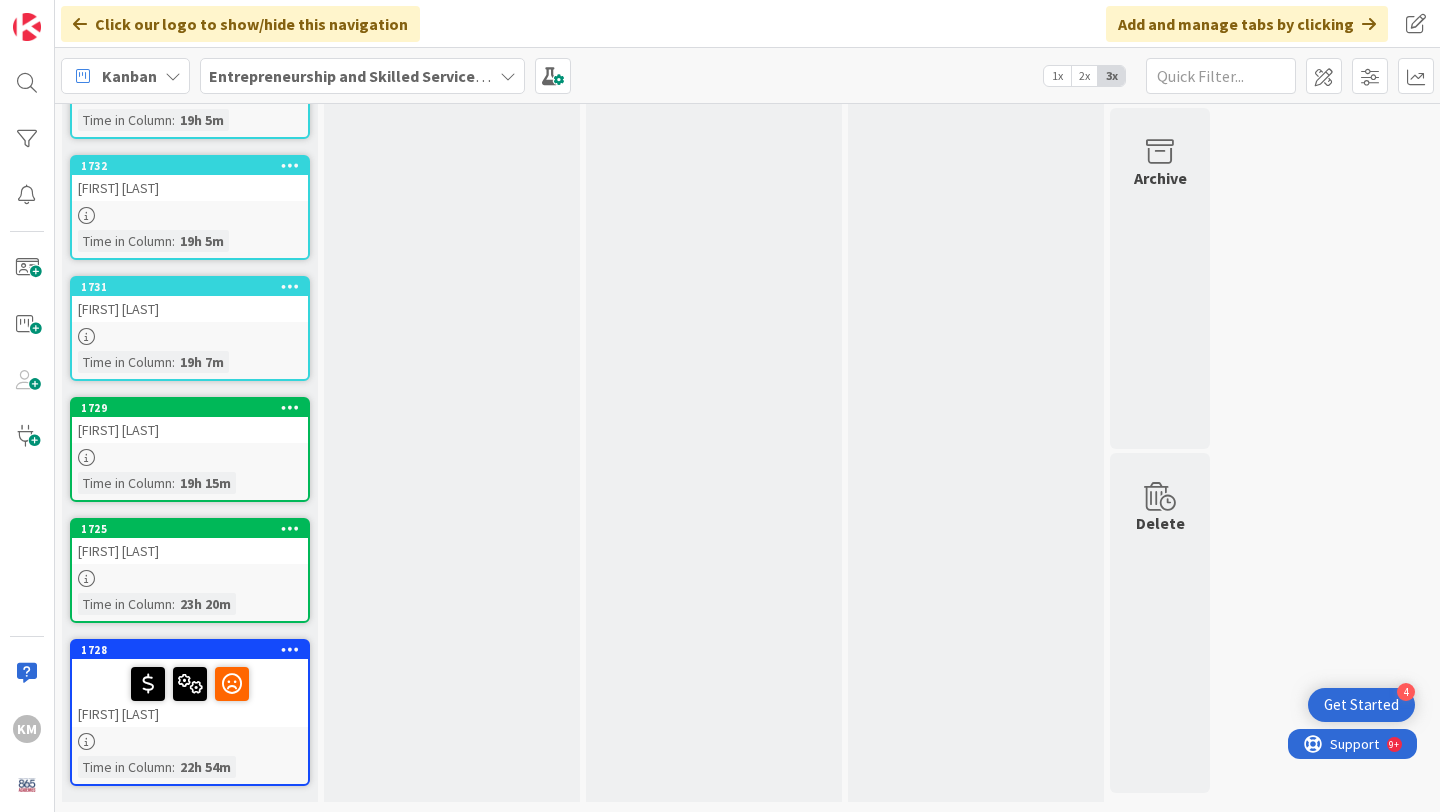 scroll, scrollTop: 0, scrollLeft: 0, axis: both 